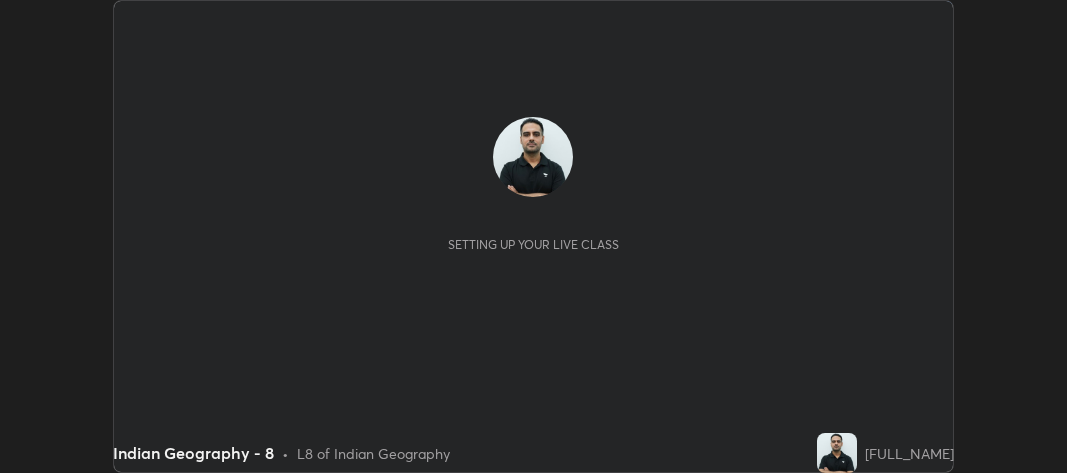 scroll, scrollTop: 0, scrollLeft: 0, axis: both 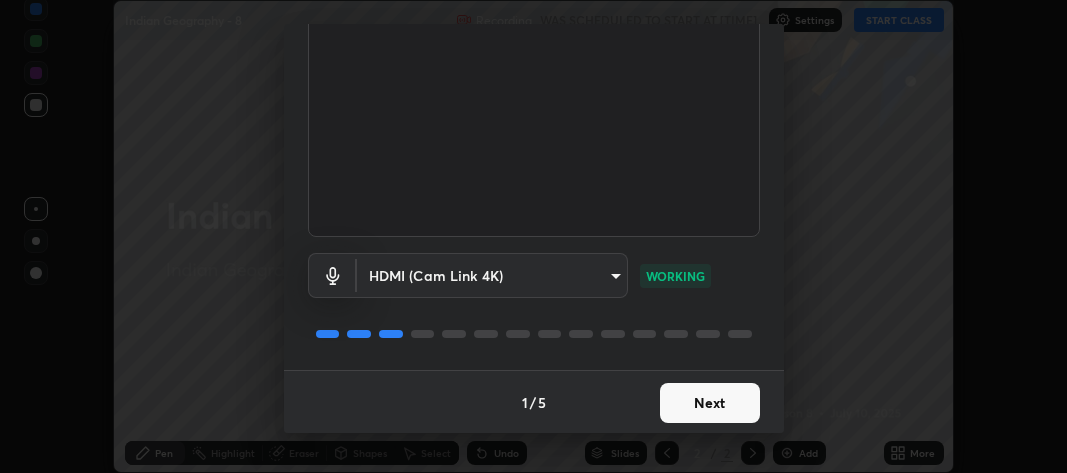 click on "Next" at bounding box center (710, 403) 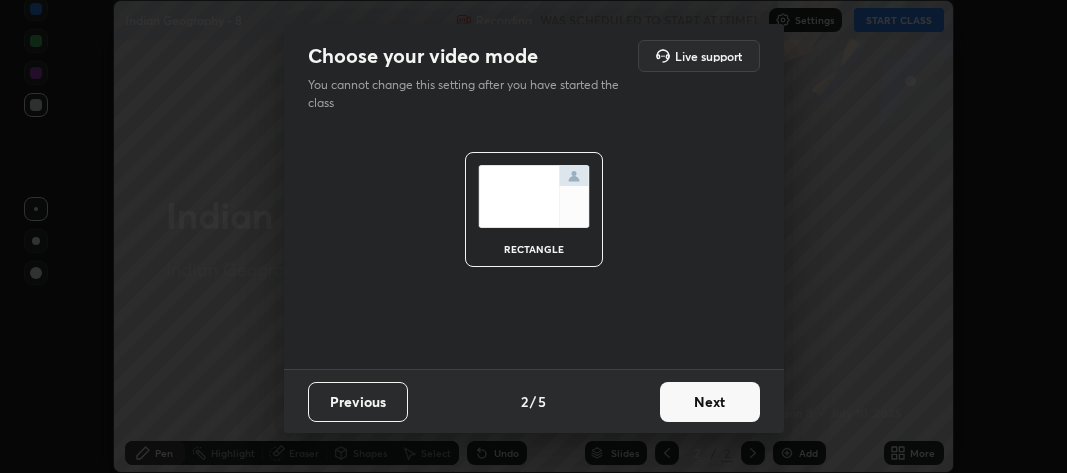 scroll, scrollTop: 0, scrollLeft: 0, axis: both 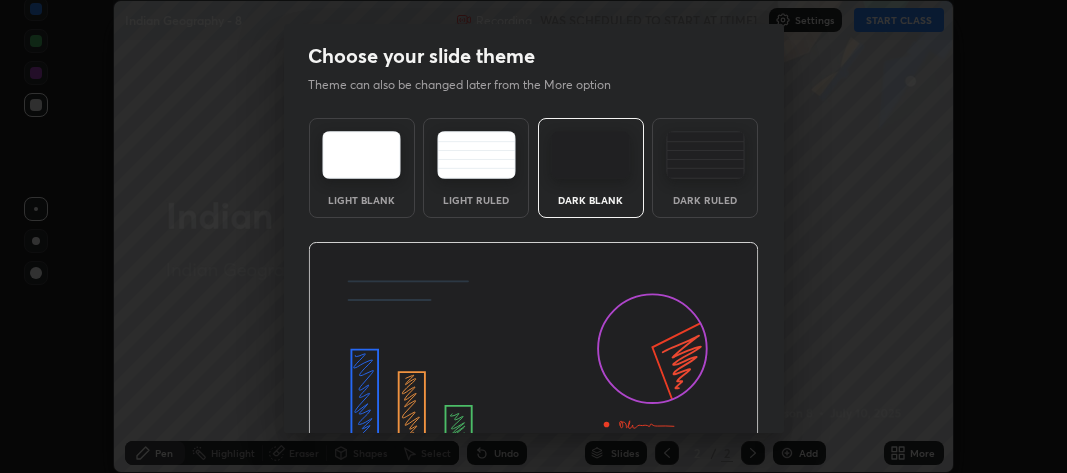 click at bounding box center (533, 369) 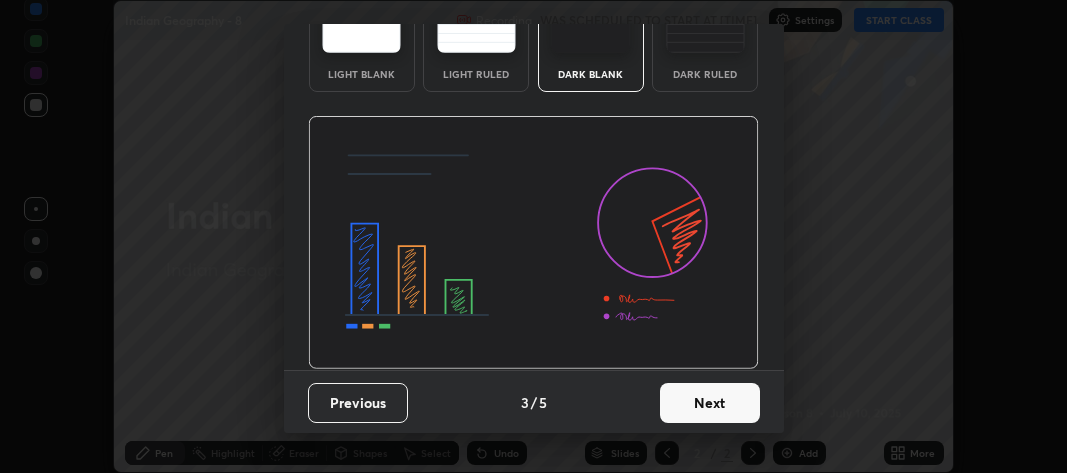 click on "Next" at bounding box center [710, 403] 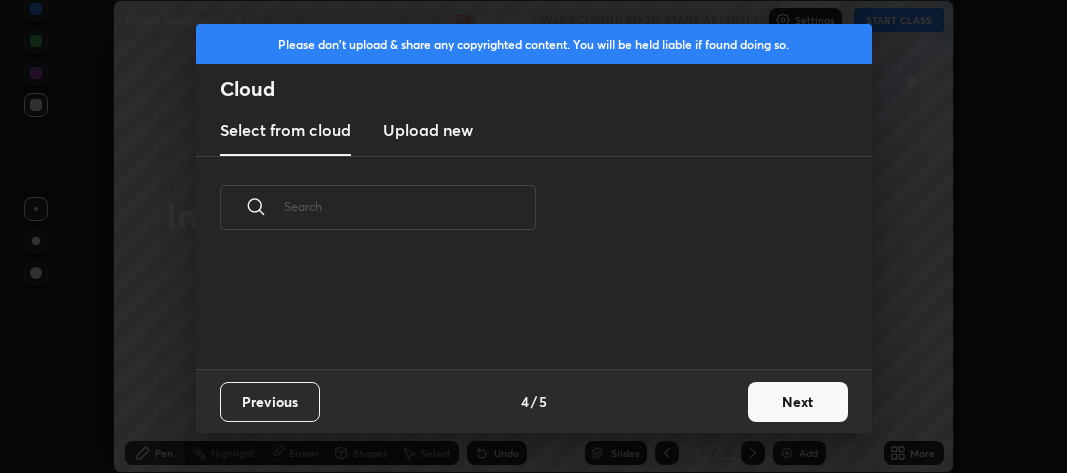 scroll, scrollTop: 0, scrollLeft: 0, axis: both 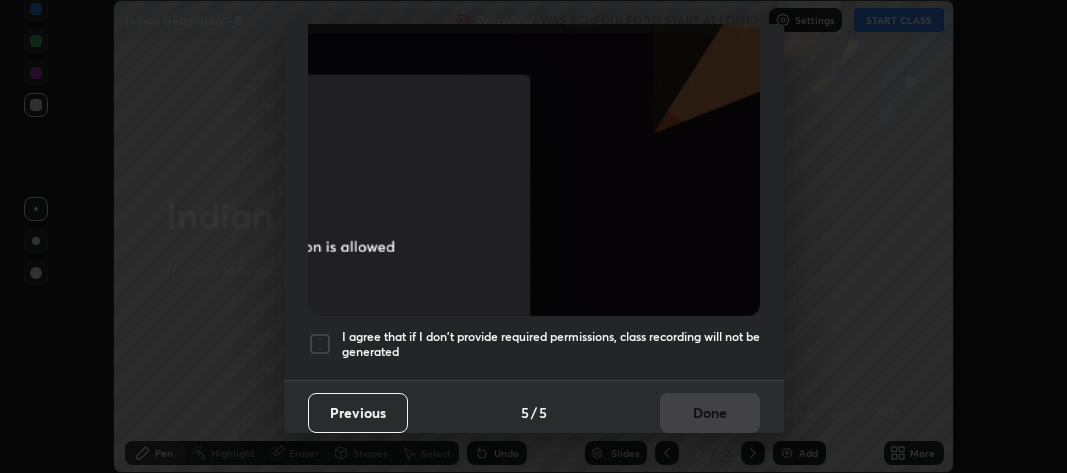 click at bounding box center [320, 344] 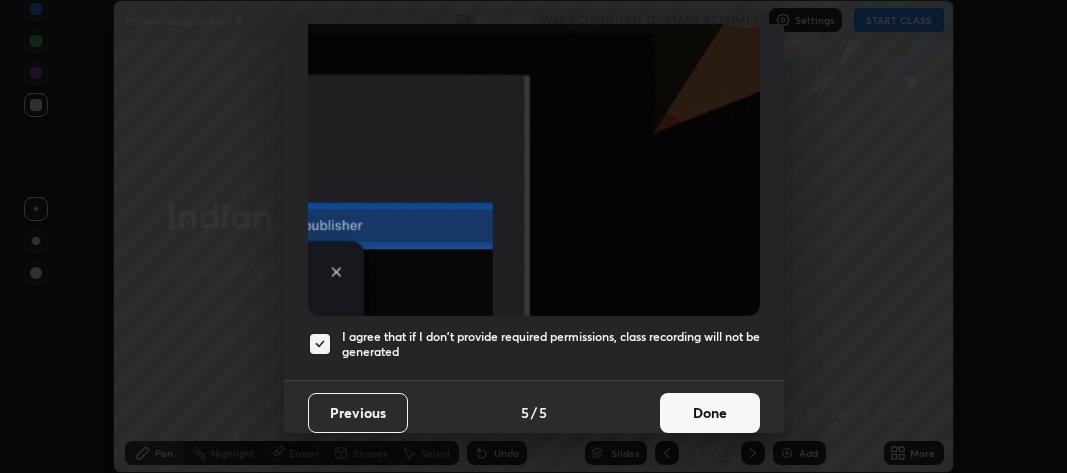 click on "Done" at bounding box center [710, 413] 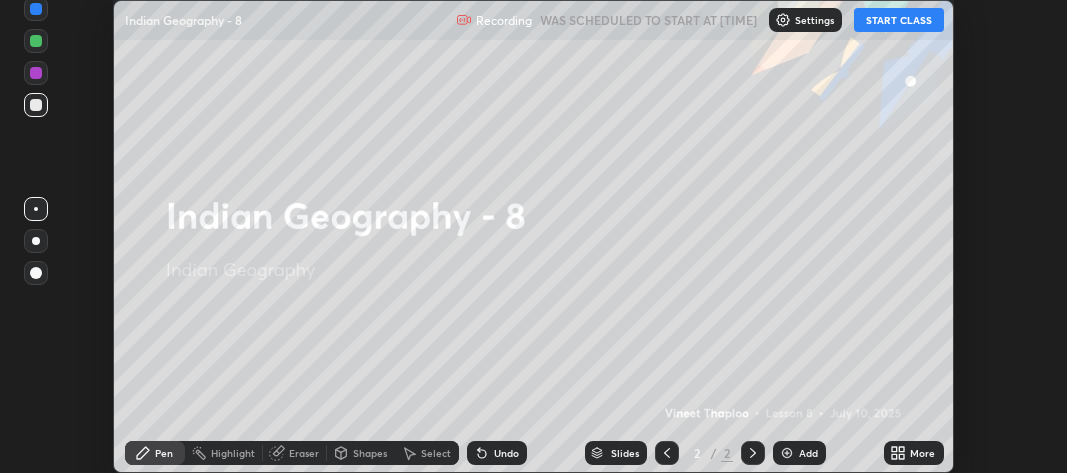 click at bounding box center [894, 449] 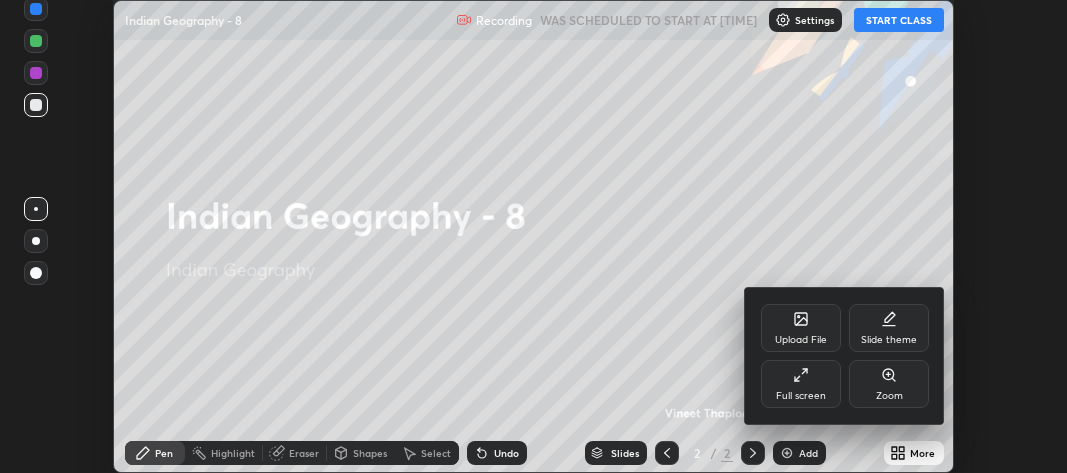 click on "Full screen" at bounding box center (801, 384) 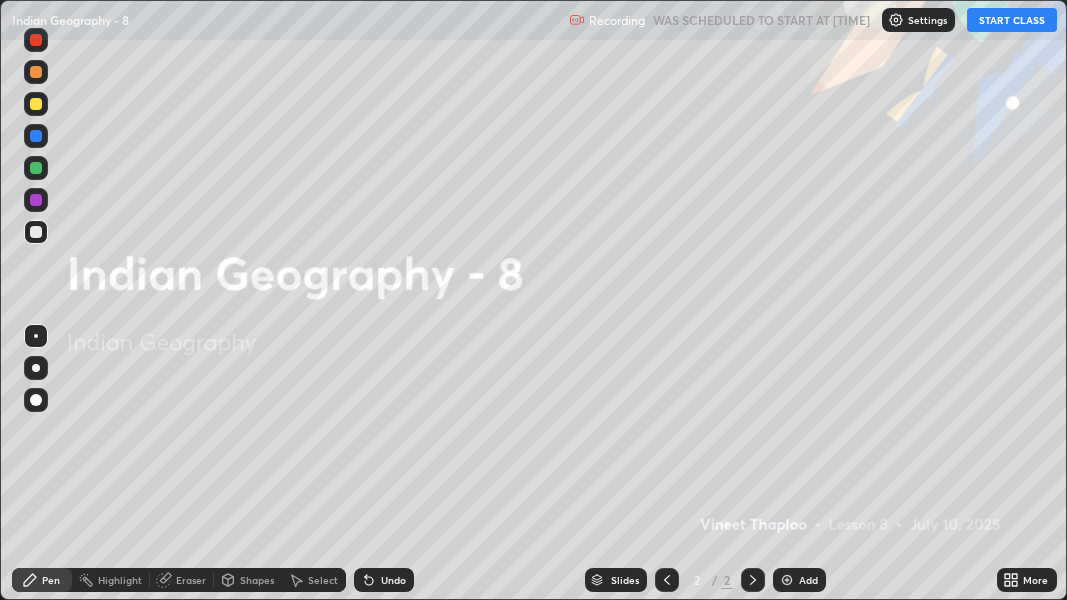 scroll, scrollTop: 99399, scrollLeft: 98932, axis: both 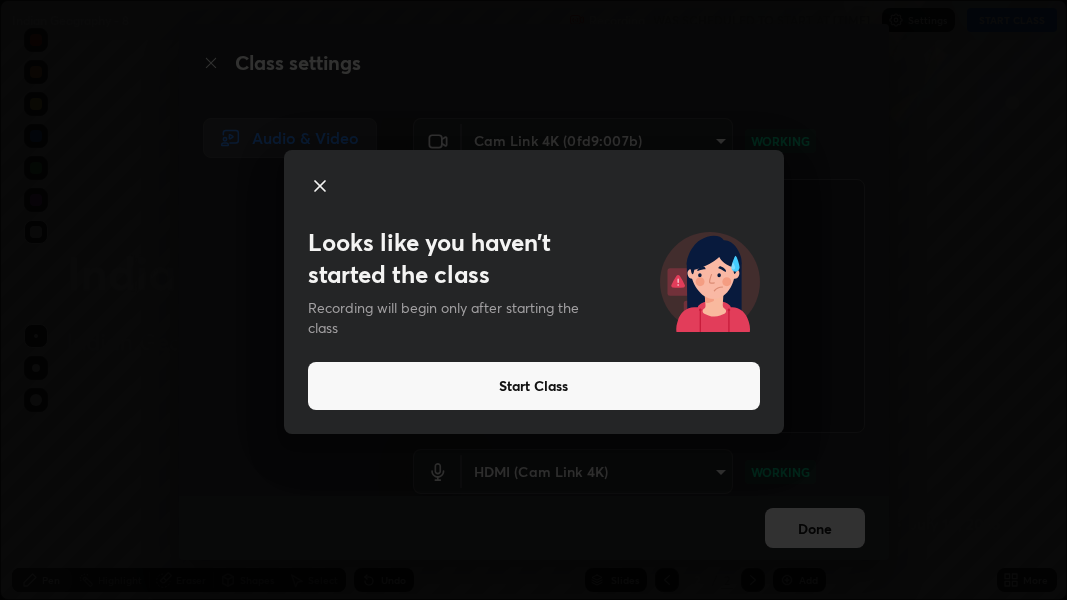 click on "Start Class" at bounding box center (534, 386) 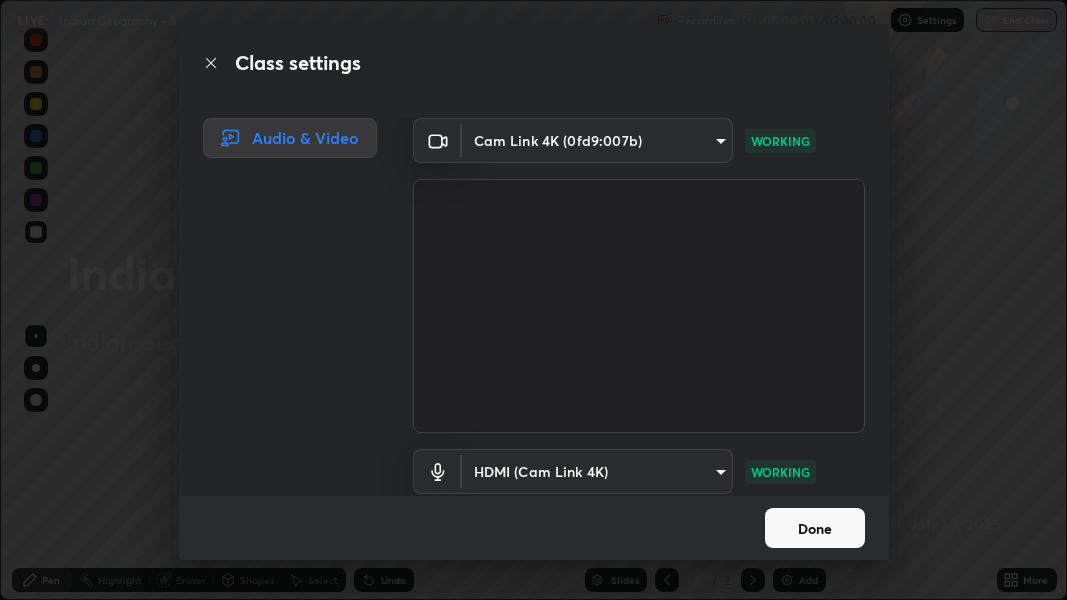 click on "Done" at bounding box center [815, 528] 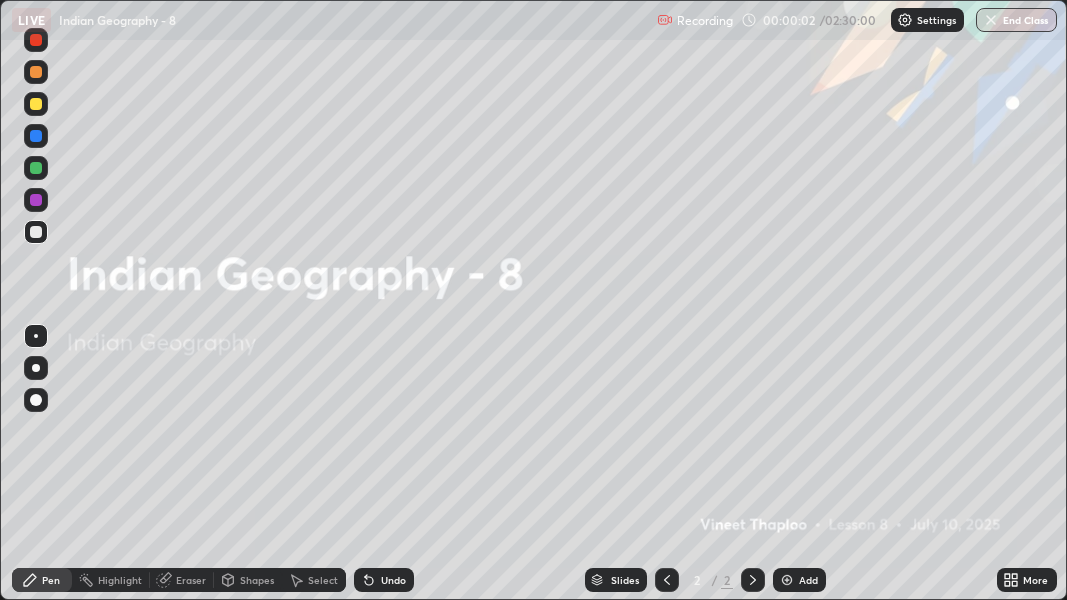 click on "Add" at bounding box center [625, 580] 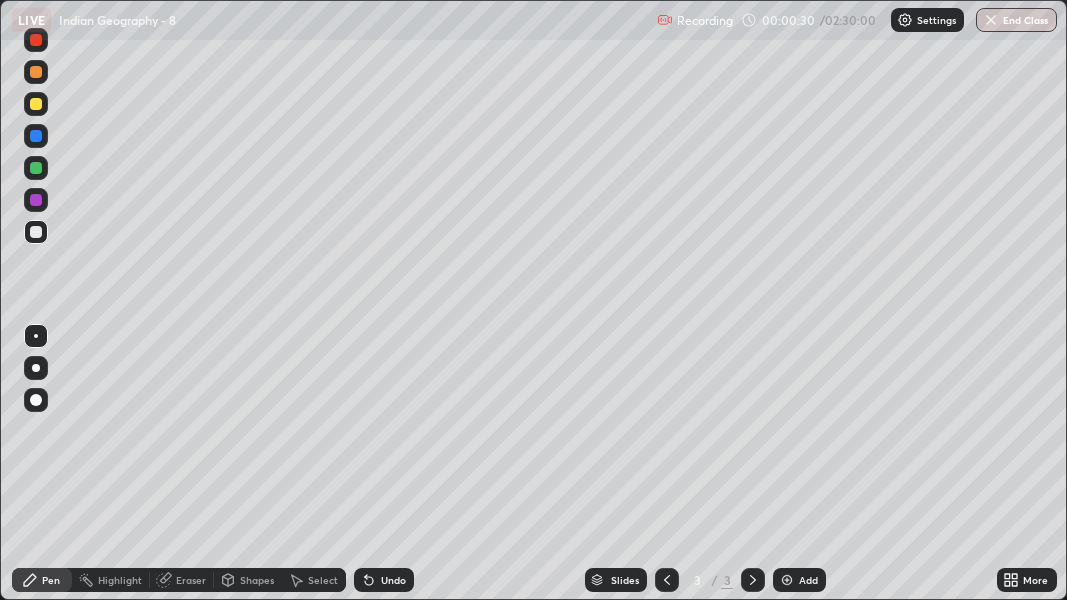 click at bounding box center (36, 232) 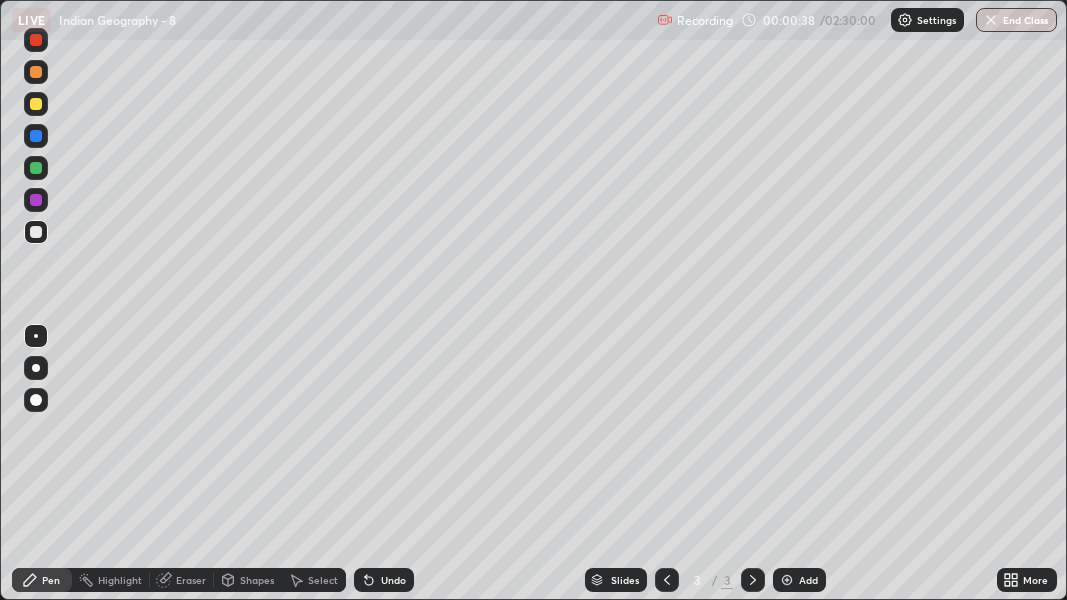 click at bounding box center (36, 368) 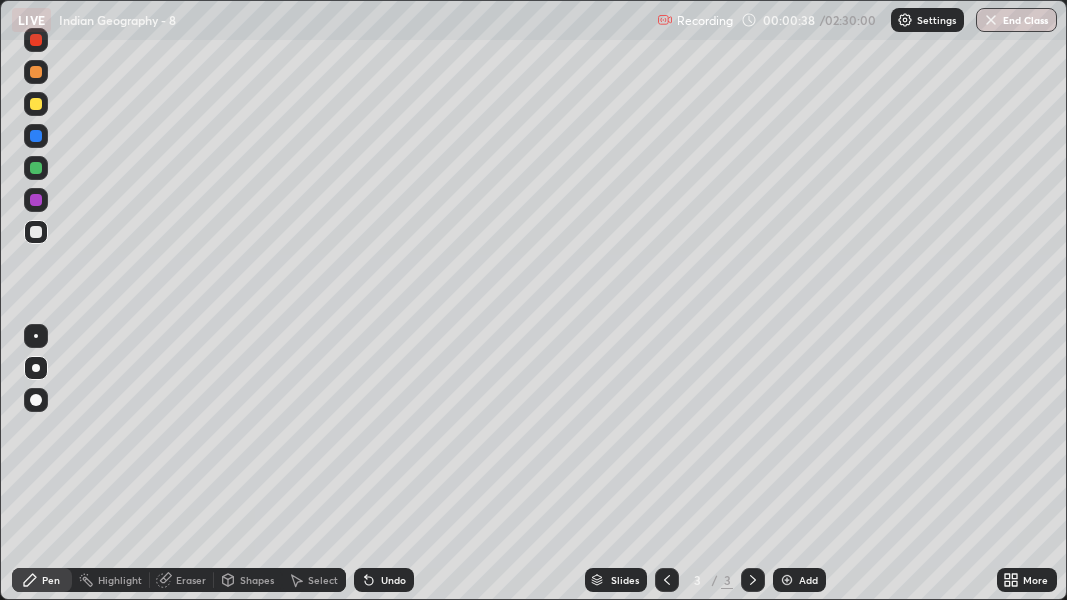 click at bounding box center [36, 232] 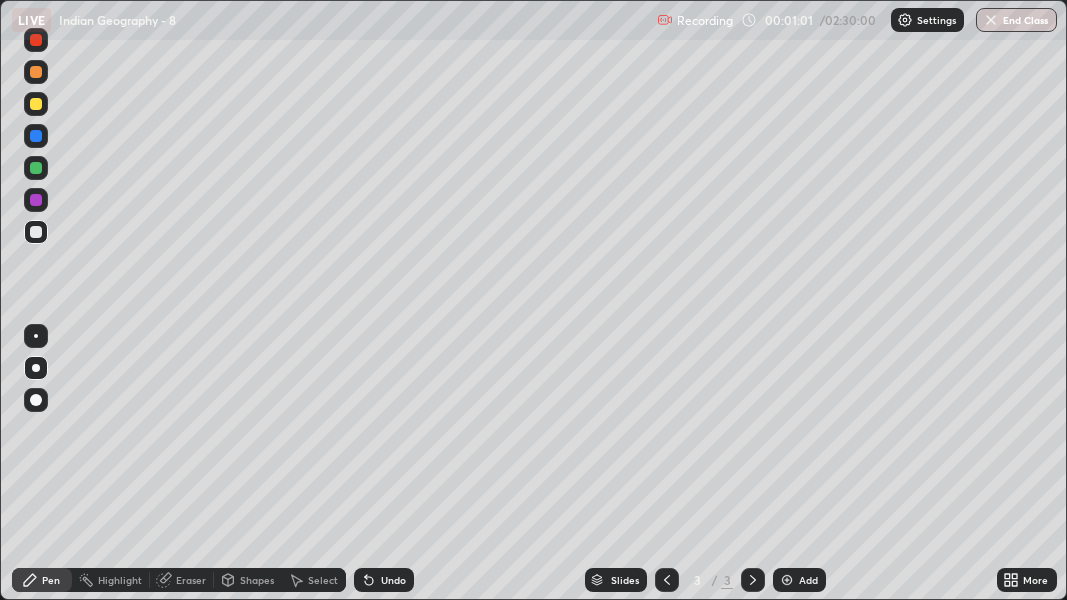 click at bounding box center [36, 232] 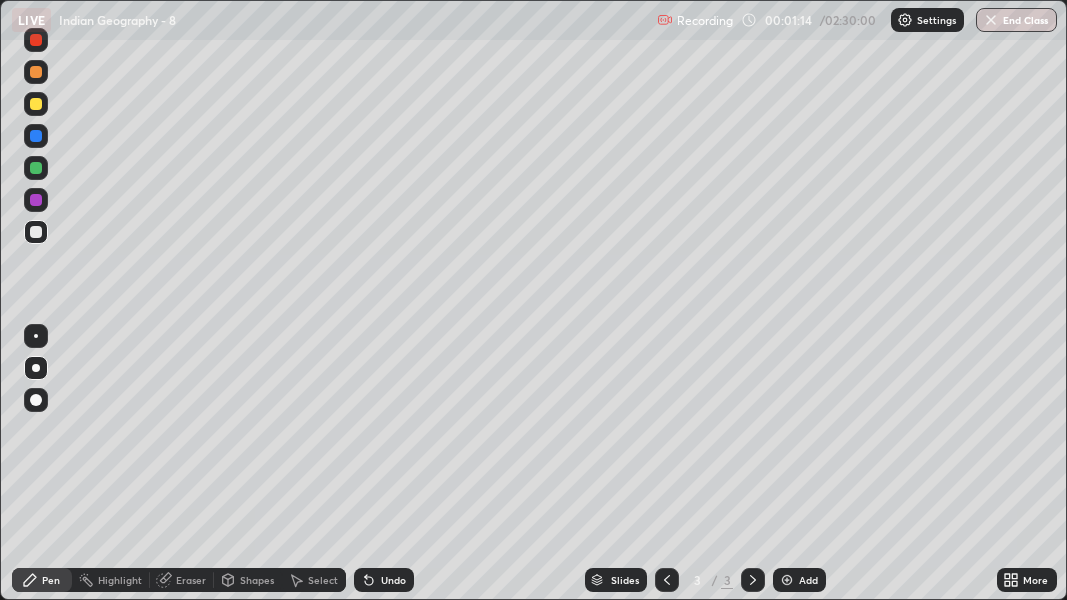 click on "Undo" at bounding box center (393, 580) 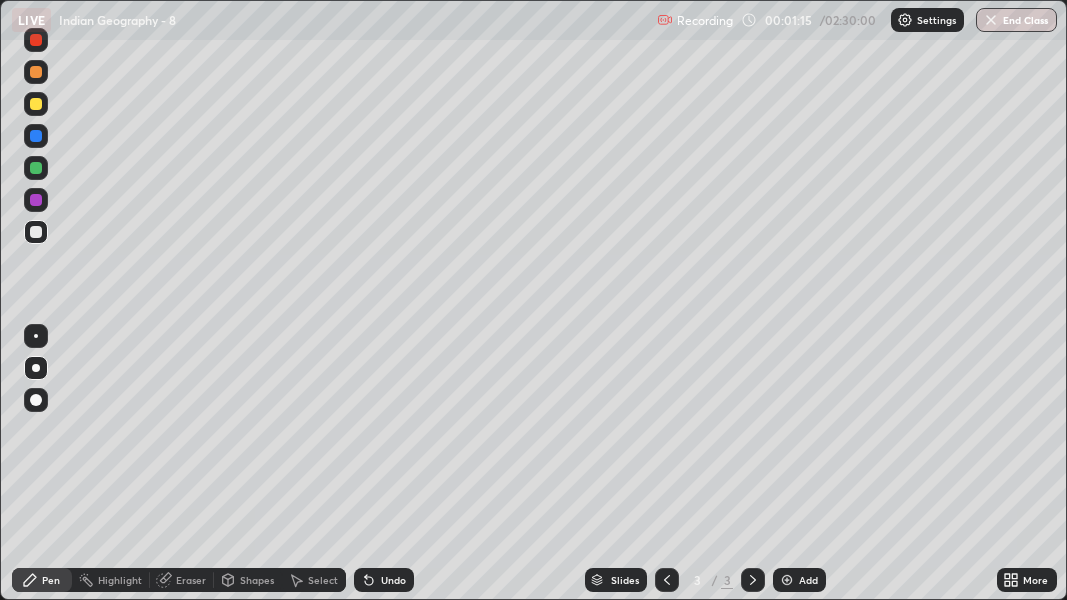 click on "Undo" at bounding box center (384, 580) 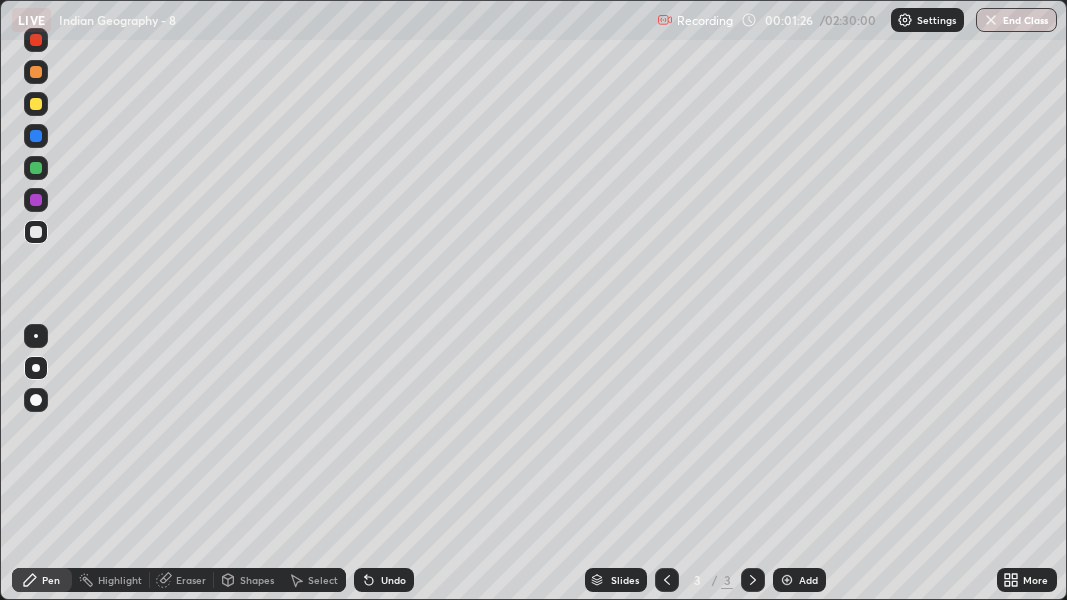 click at bounding box center [36, 168] 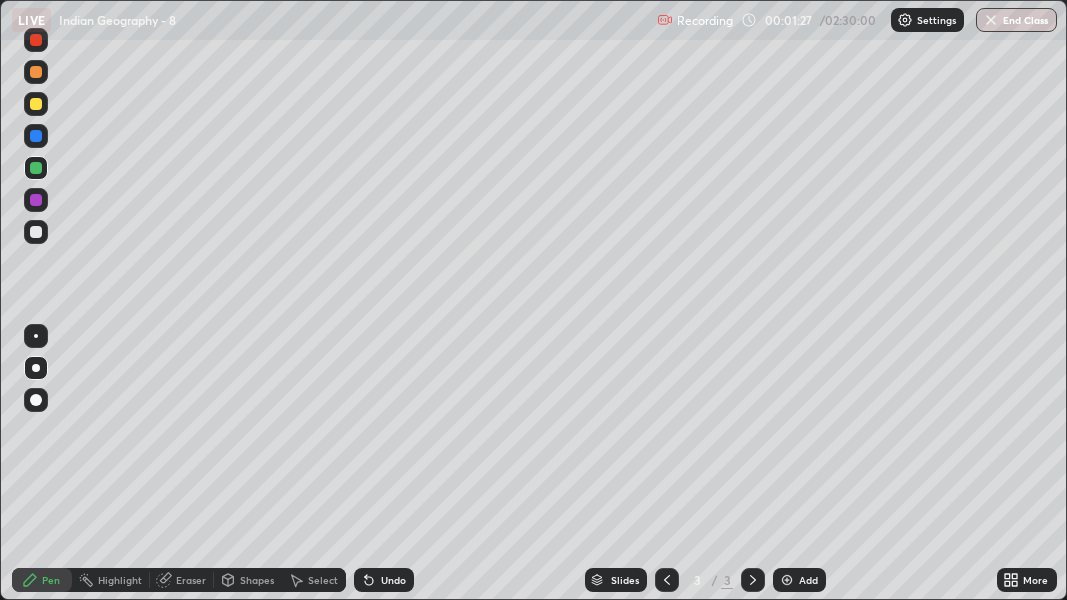 click on "Shapes" at bounding box center [257, 580] 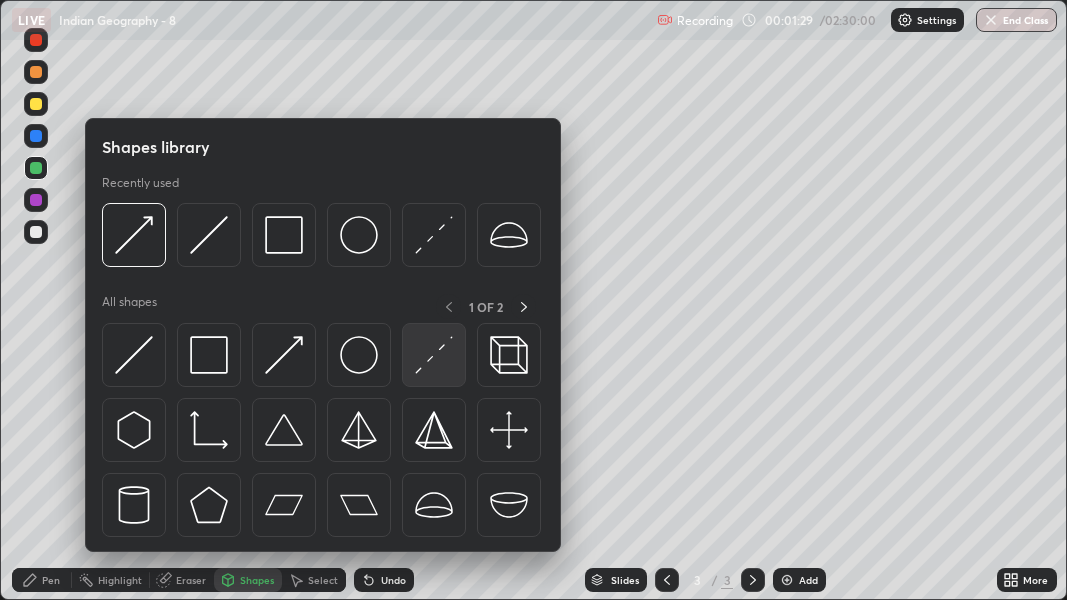 click at bounding box center (134, 355) 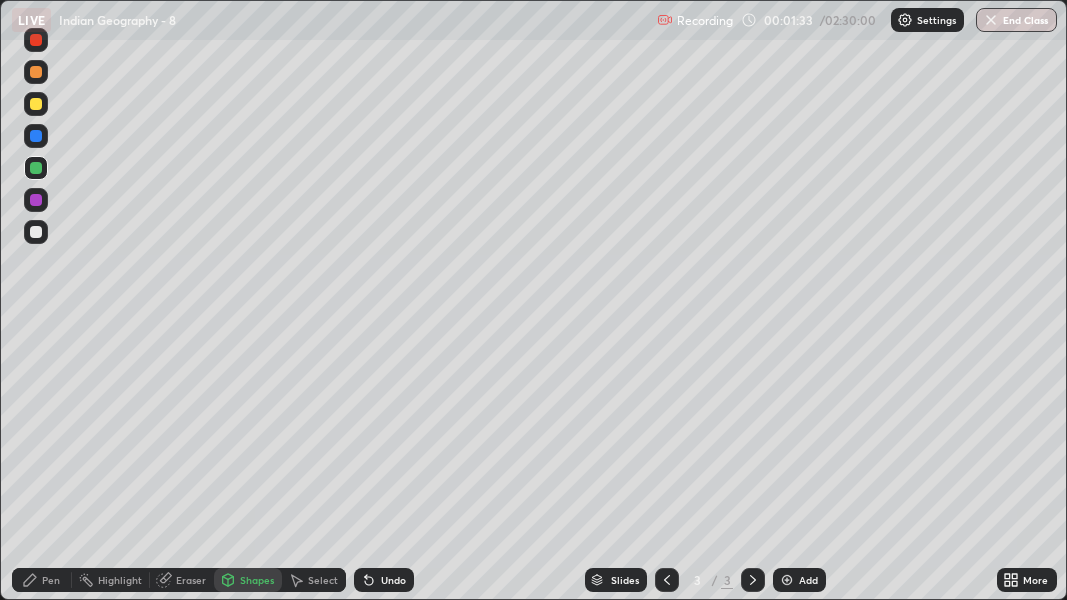 click at bounding box center [36, 104] 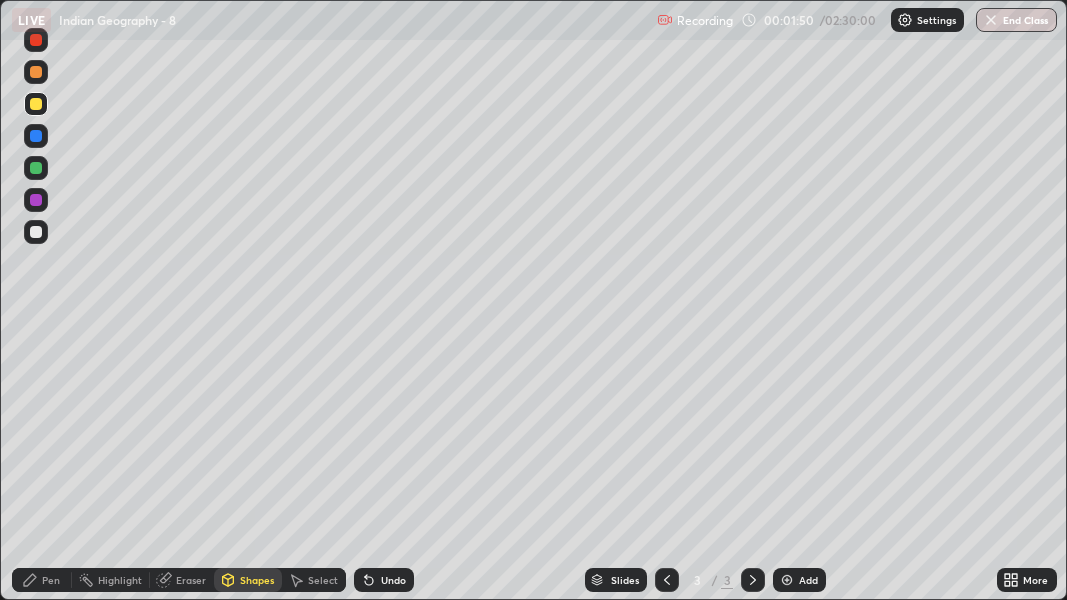 click on "Shapes" at bounding box center (257, 580) 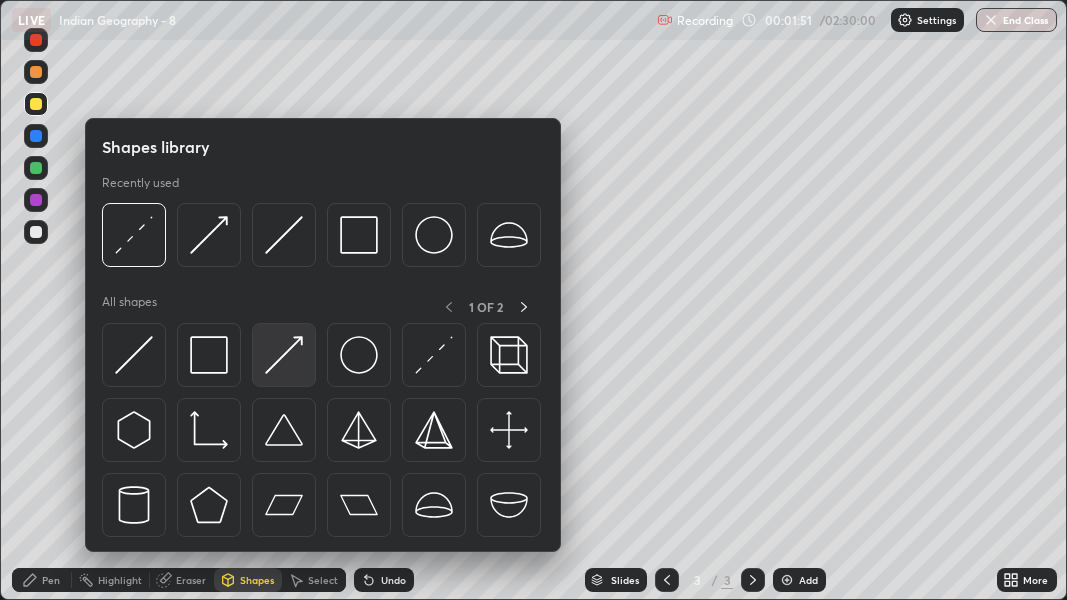 click at bounding box center [134, 355] 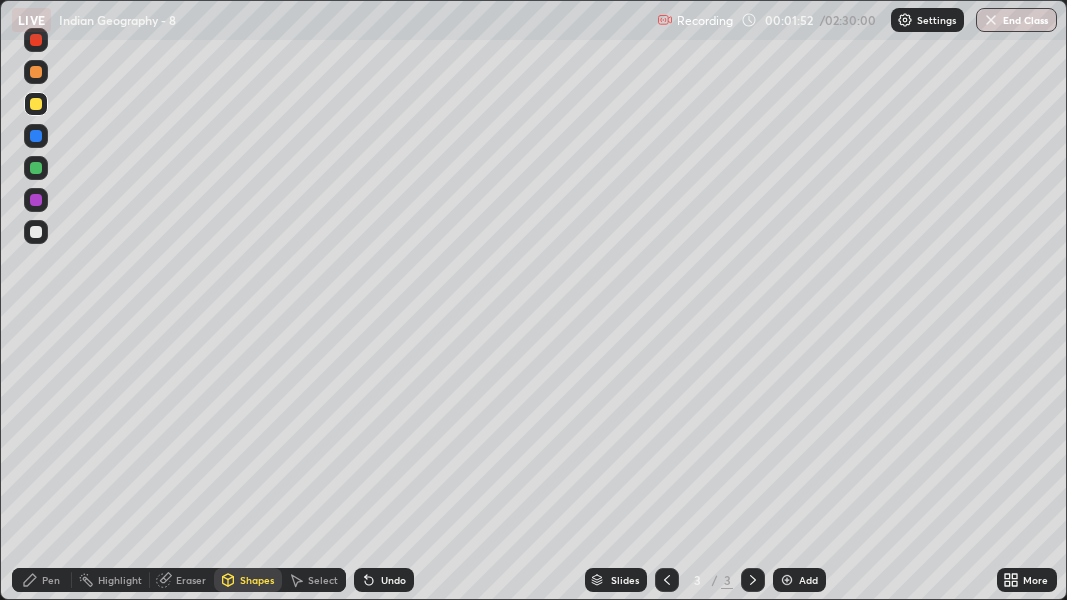 click on "Pen" at bounding box center [51, 580] 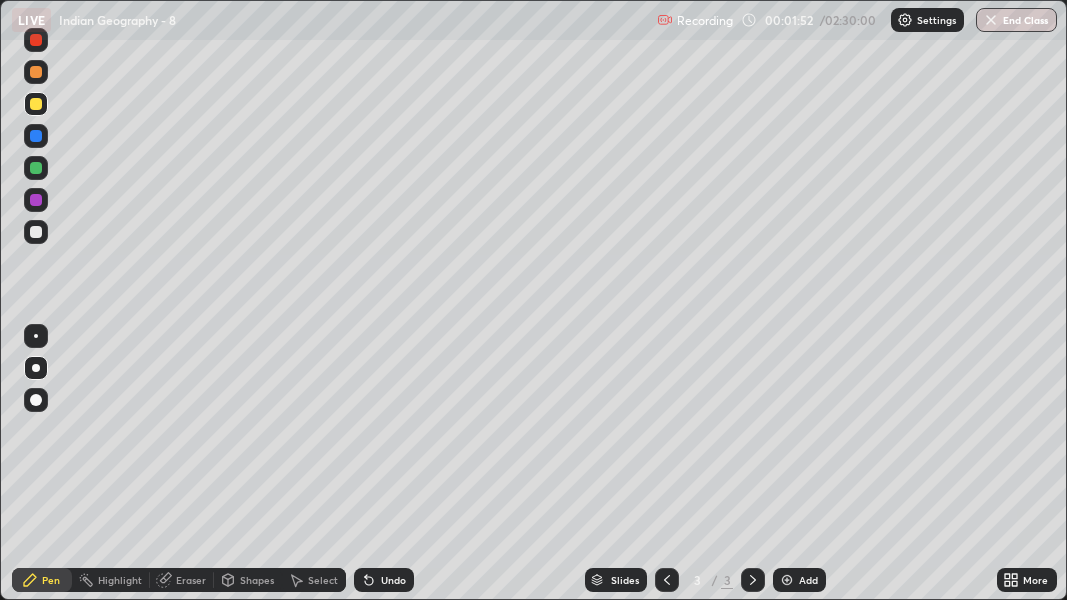 click at bounding box center [36, 336] 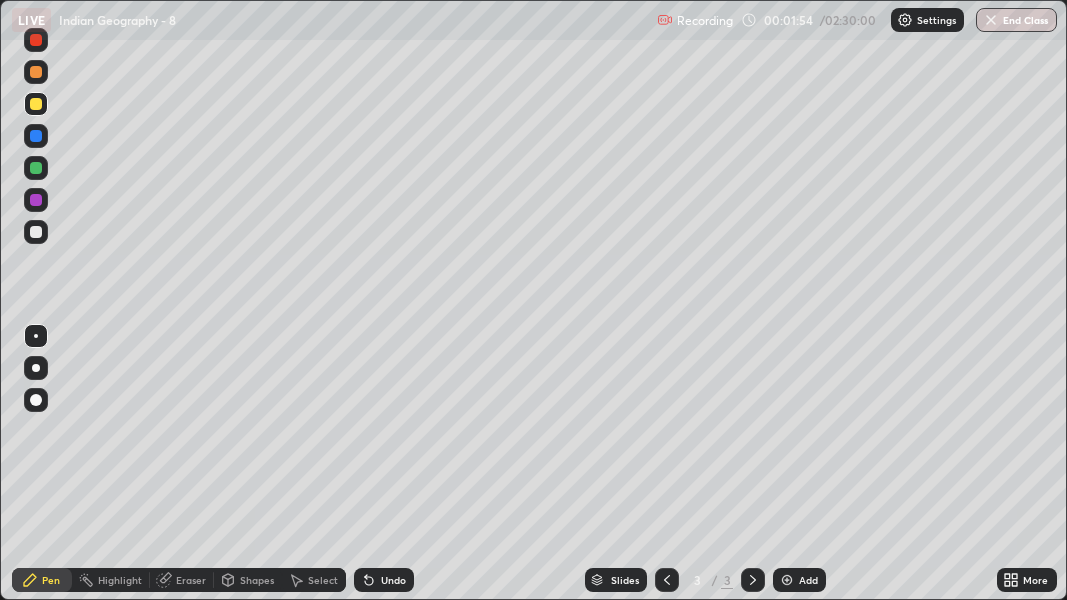 click on "Shapes" at bounding box center [248, 580] 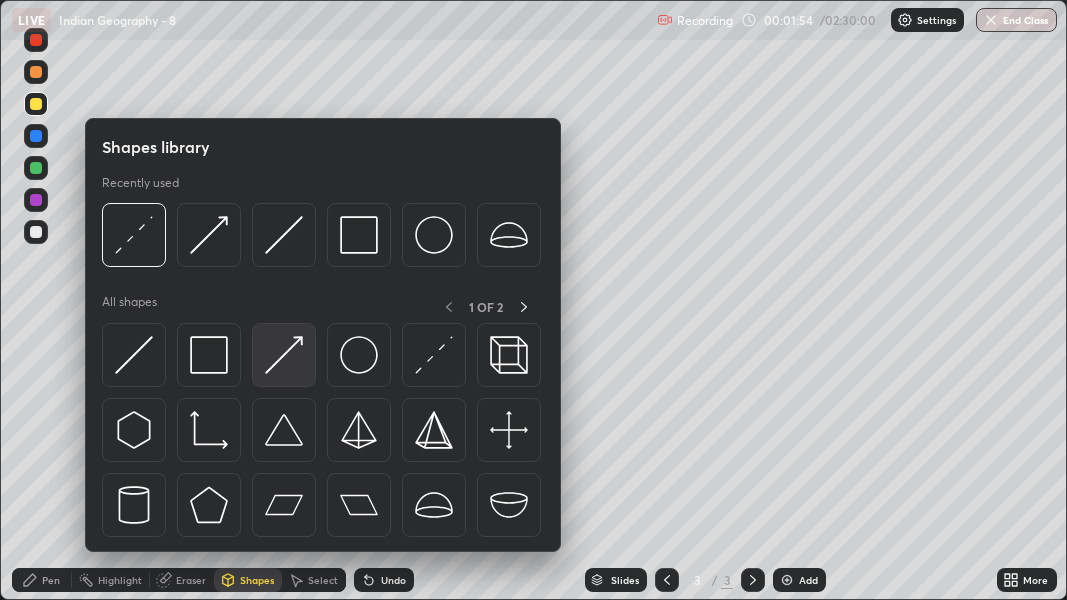 click at bounding box center (134, 355) 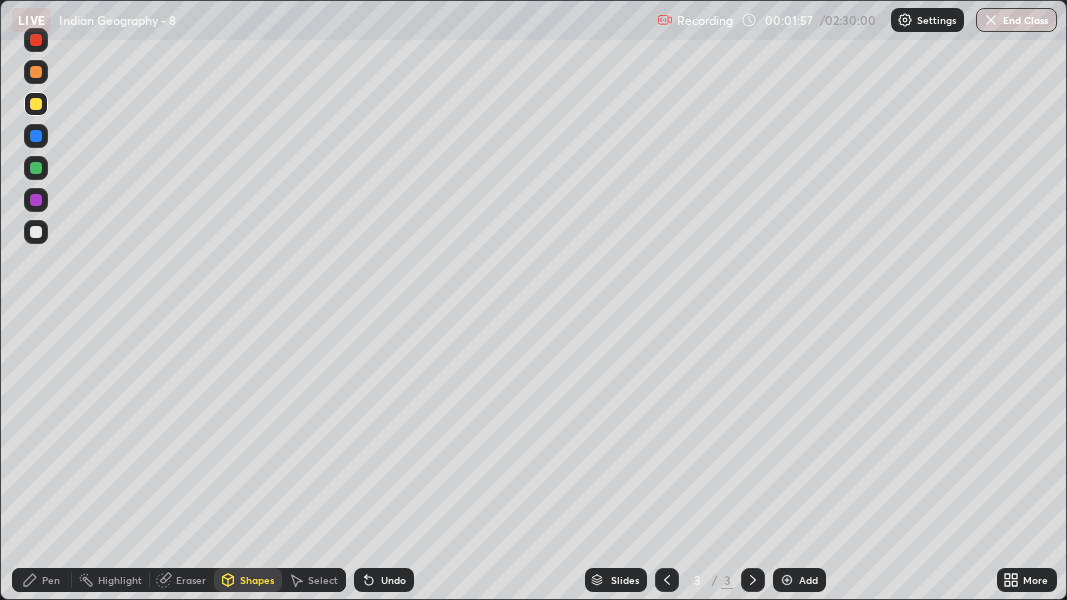 click at bounding box center [30, 580] 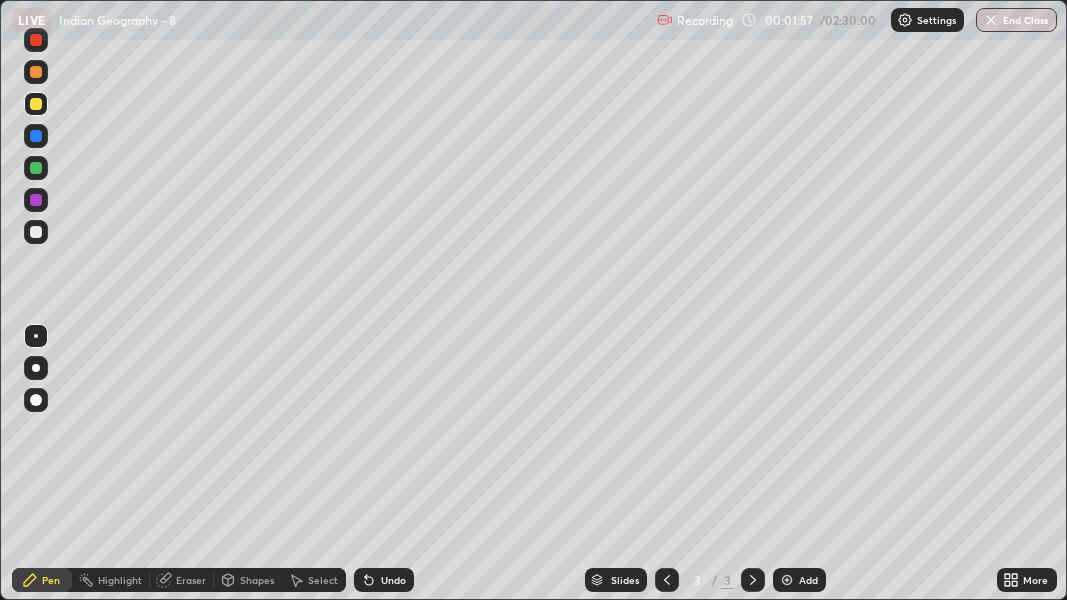 click at bounding box center (36, 368) 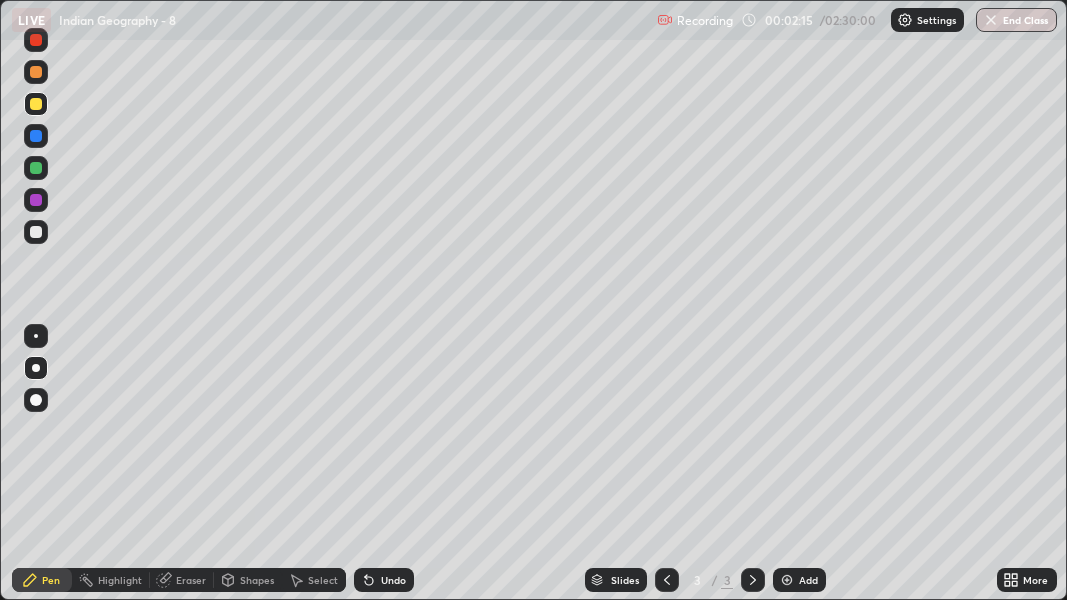 click at bounding box center (36, 200) 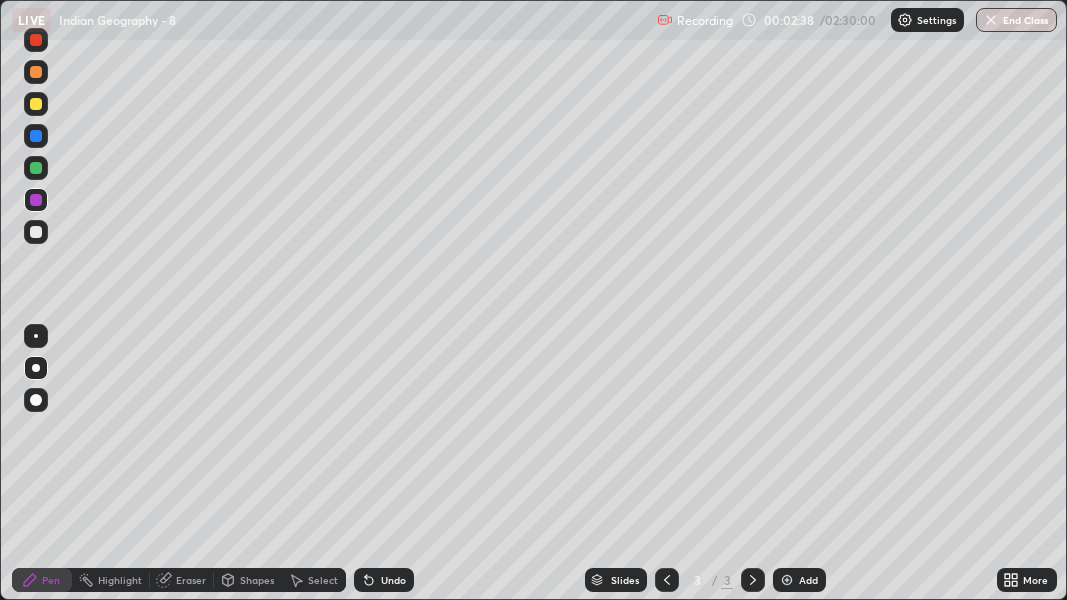 click at bounding box center (36, 136) 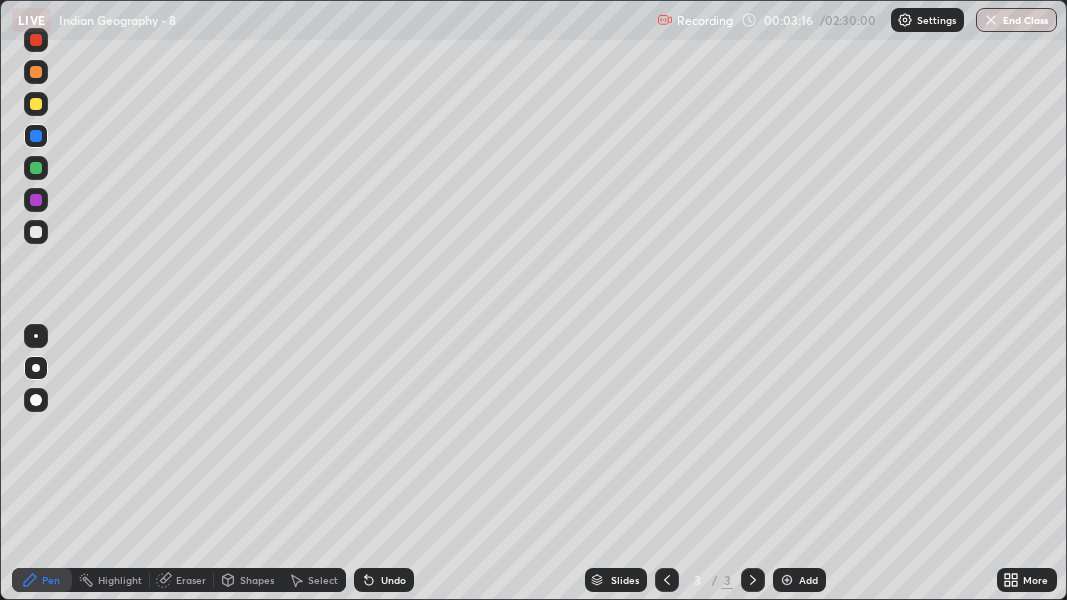 click on "Shapes" at bounding box center (257, 580) 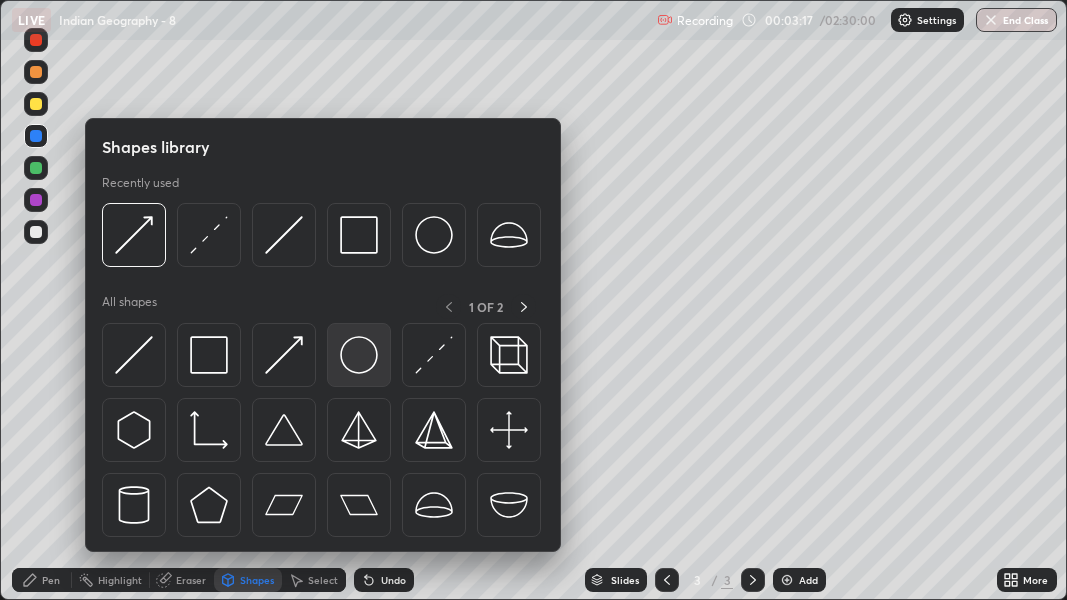 click at bounding box center [134, 355] 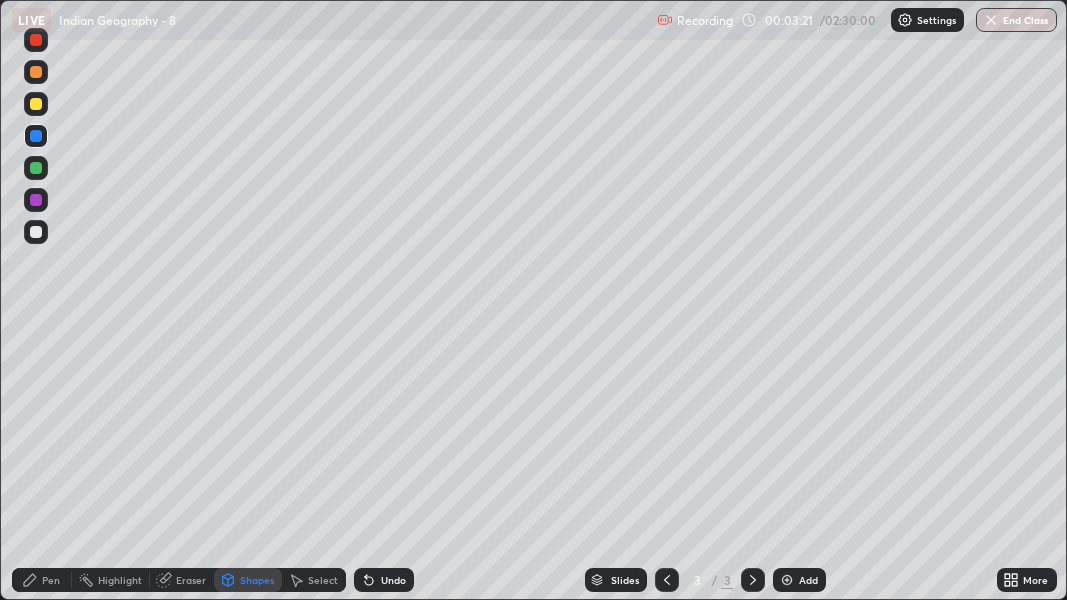 click on "Shapes" at bounding box center (257, 580) 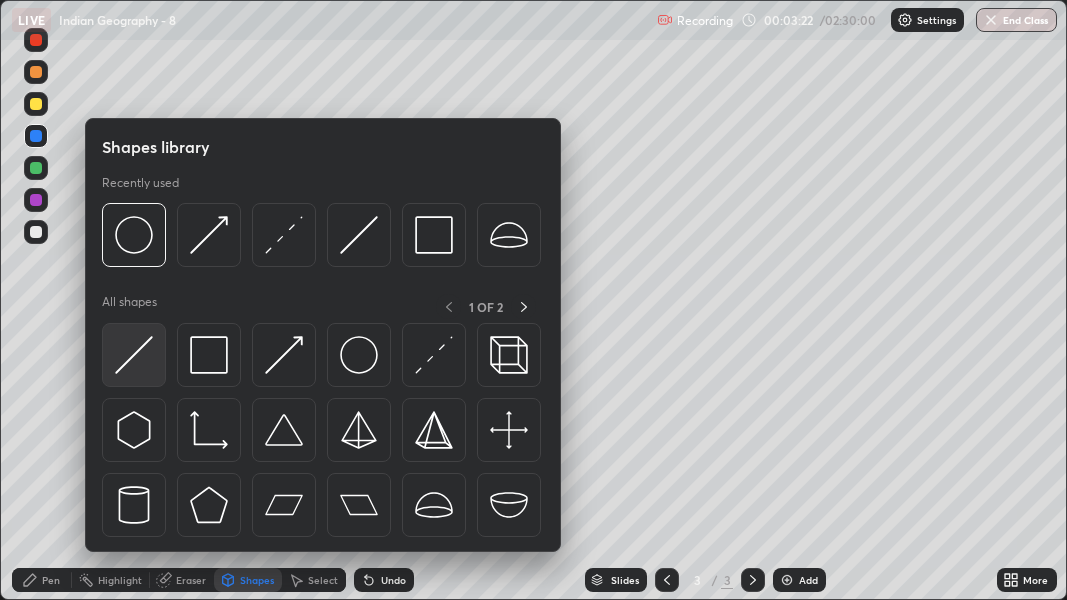 click at bounding box center [134, 355] 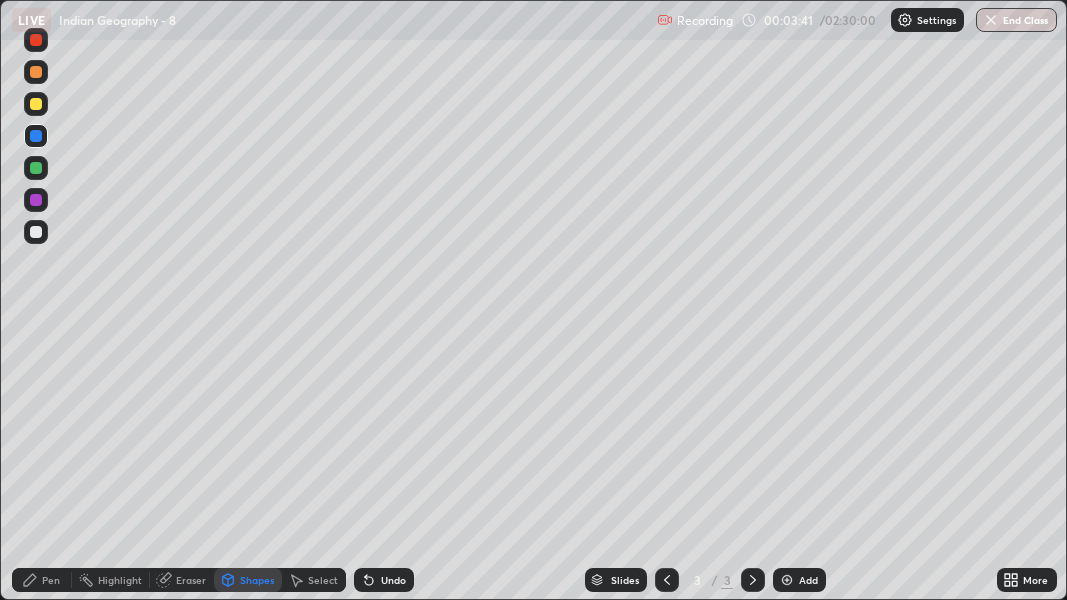 click on "Pen" at bounding box center [51, 580] 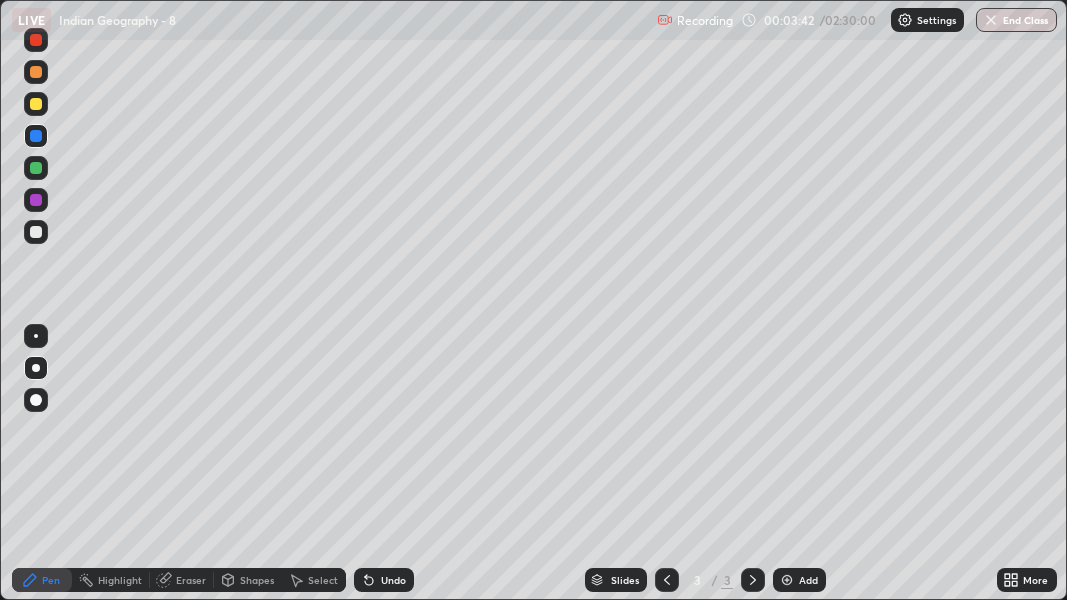 click at bounding box center (36, 336) 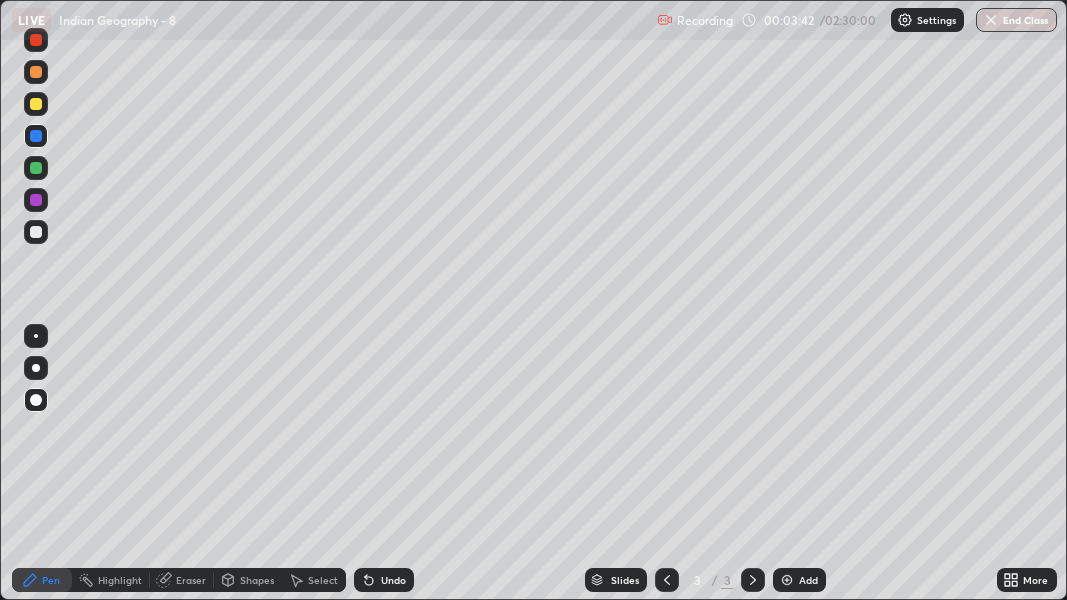 click at bounding box center [36, 104] 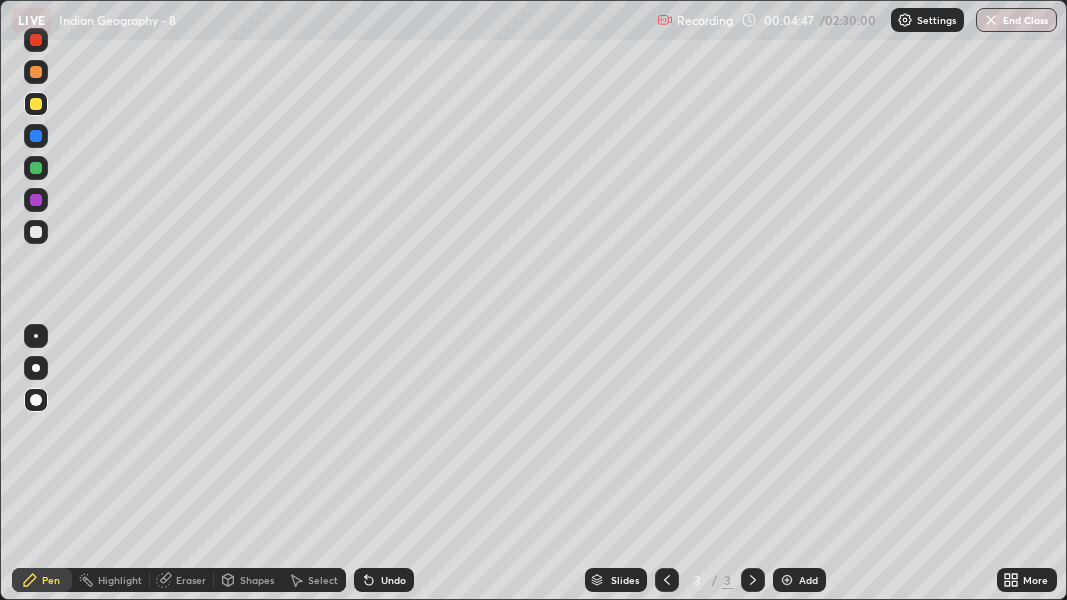 click at bounding box center [36, 232] 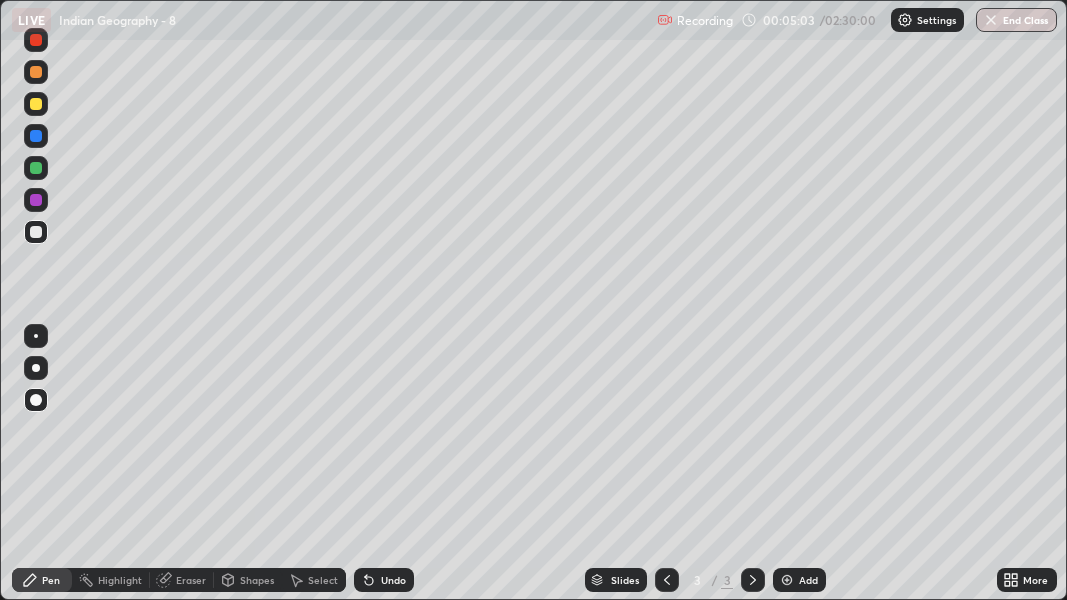 click on "Undo" at bounding box center (393, 580) 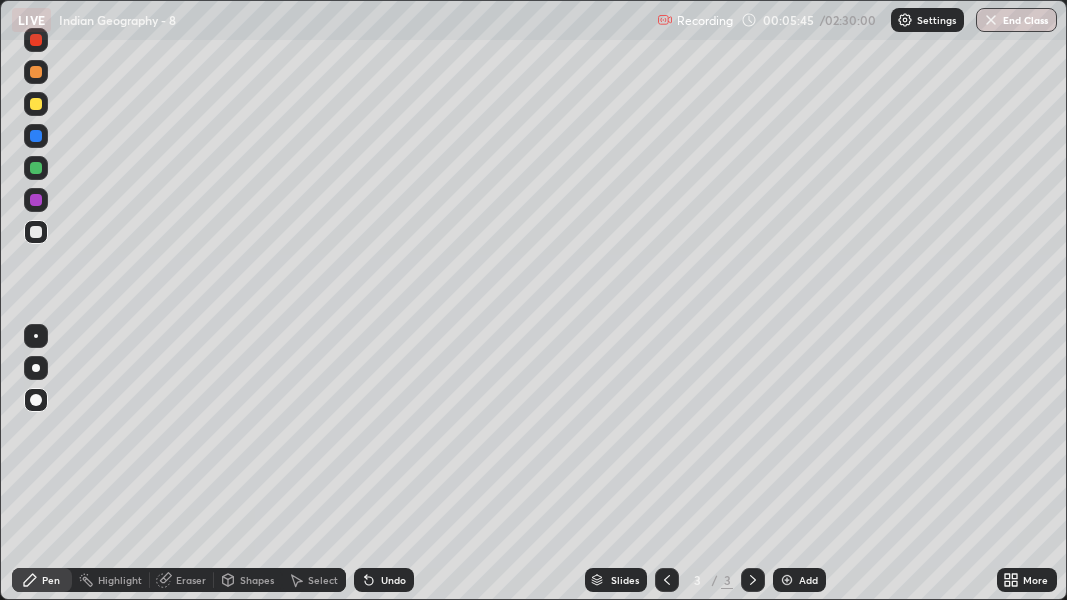 click on "Undo" at bounding box center (393, 580) 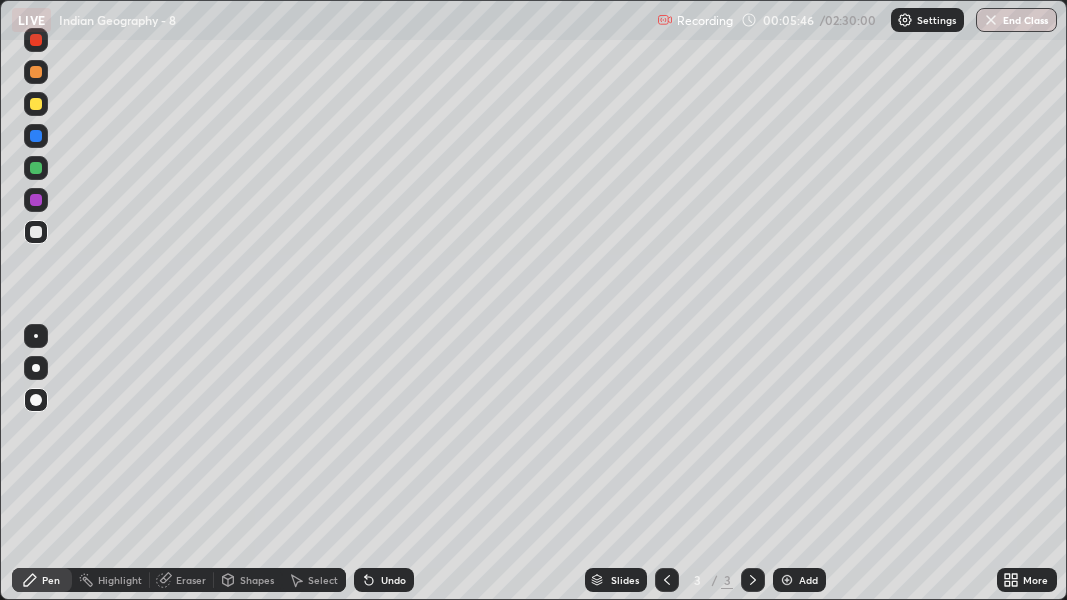 click on "Undo" at bounding box center [393, 580] 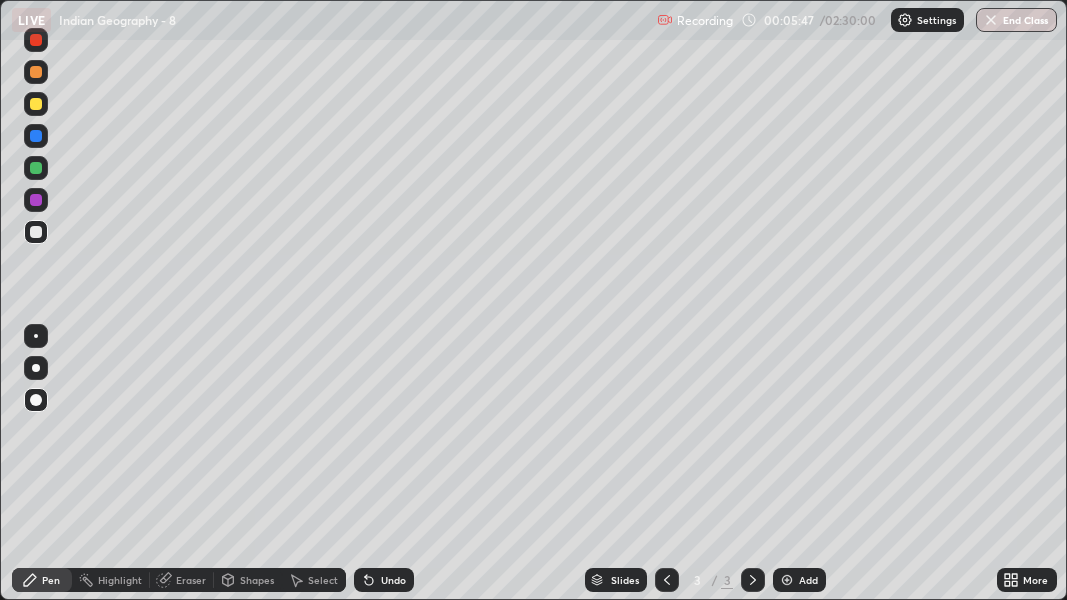 click on "Undo" at bounding box center (393, 580) 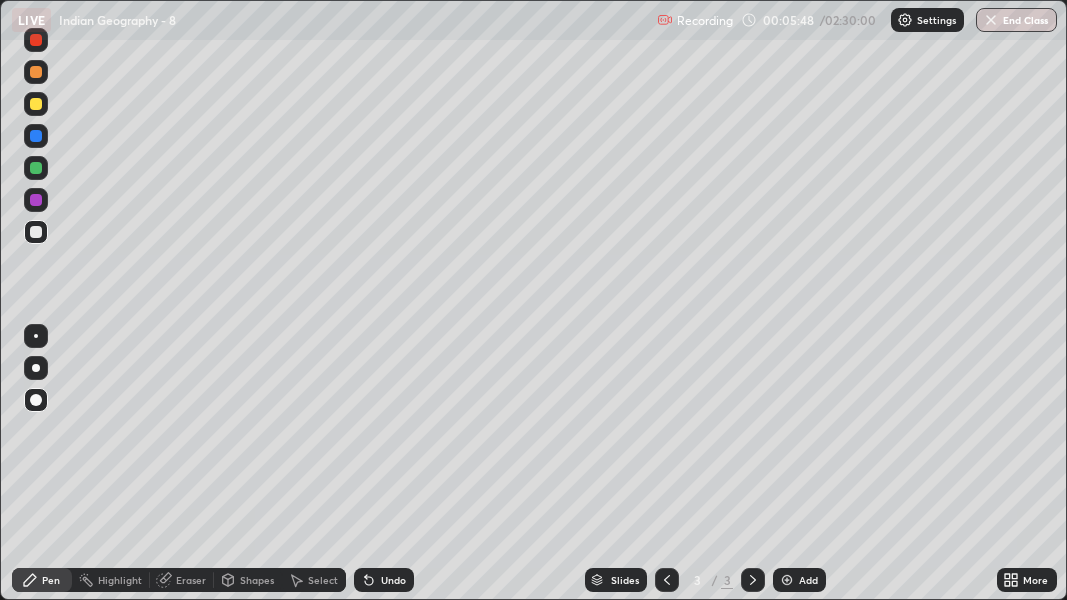 click on "Undo" at bounding box center [393, 580] 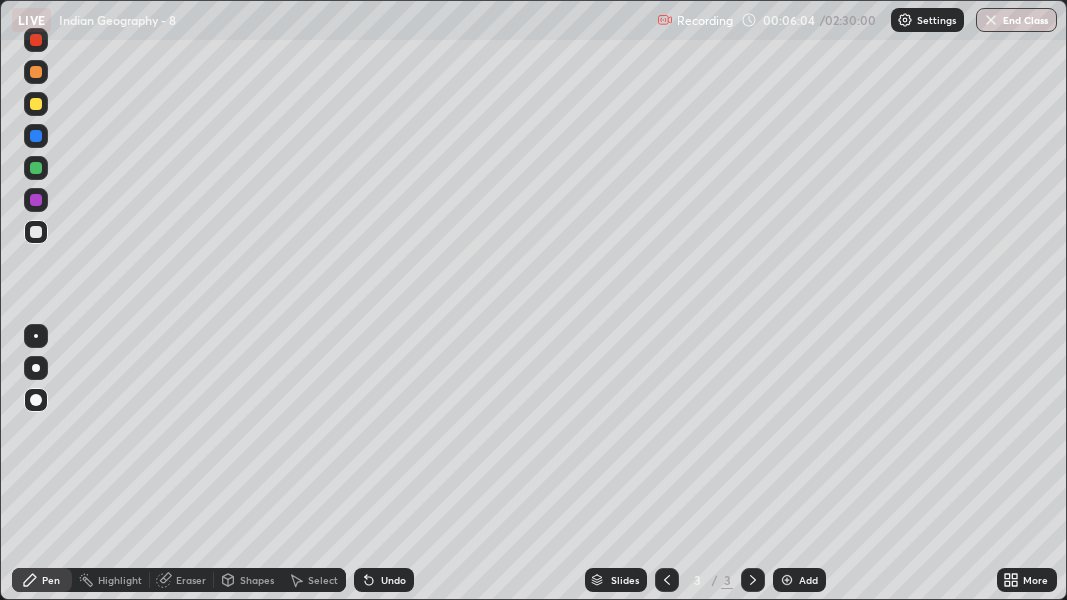 click on "Eraser" at bounding box center (120, 580) 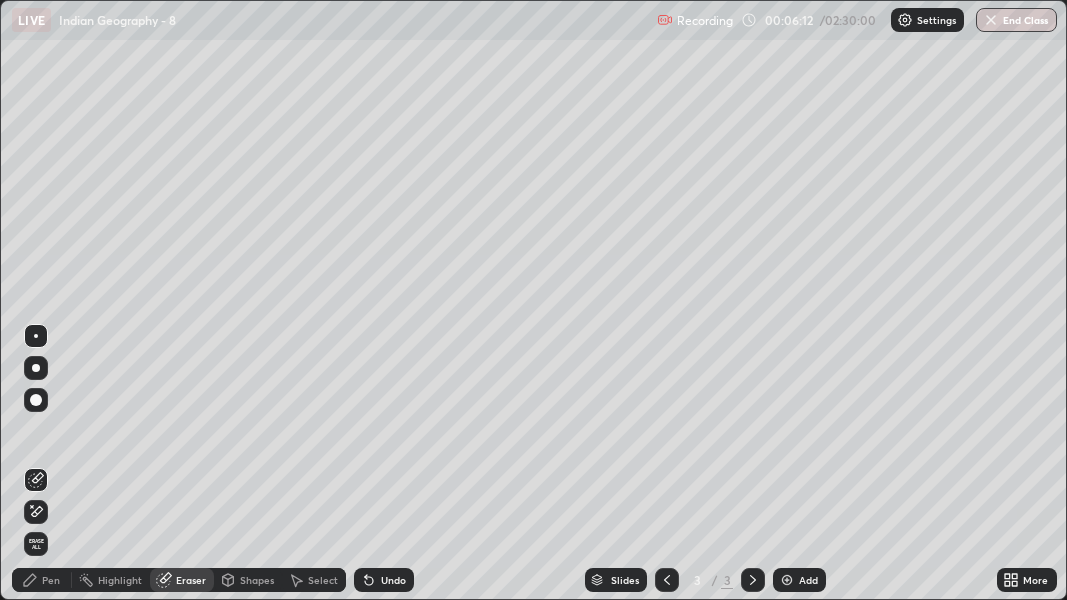 click on "Pen" at bounding box center (51, 580) 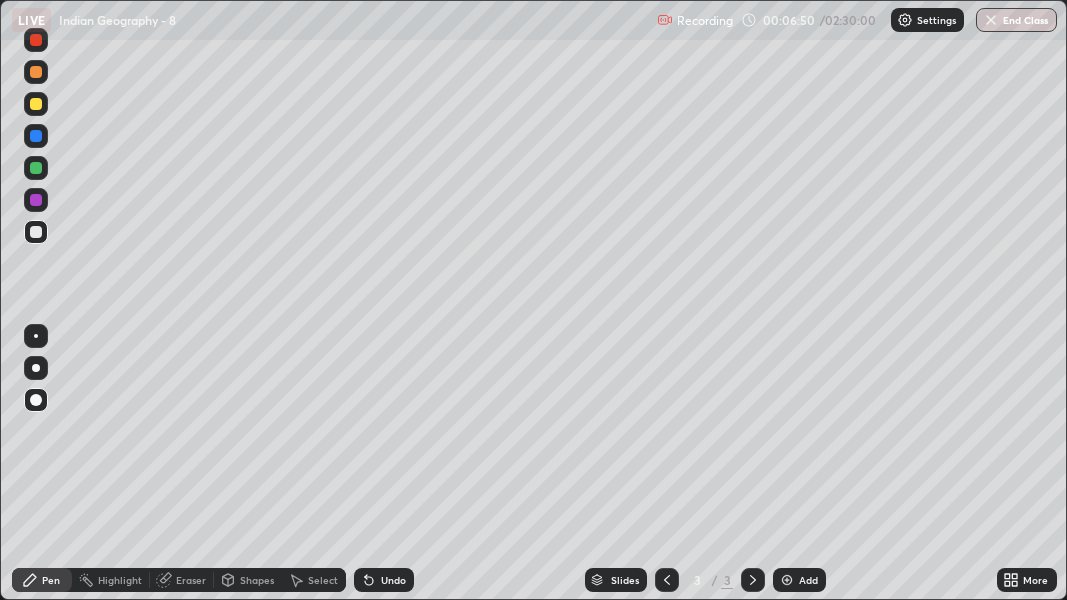 click on "Eraser" at bounding box center (120, 580) 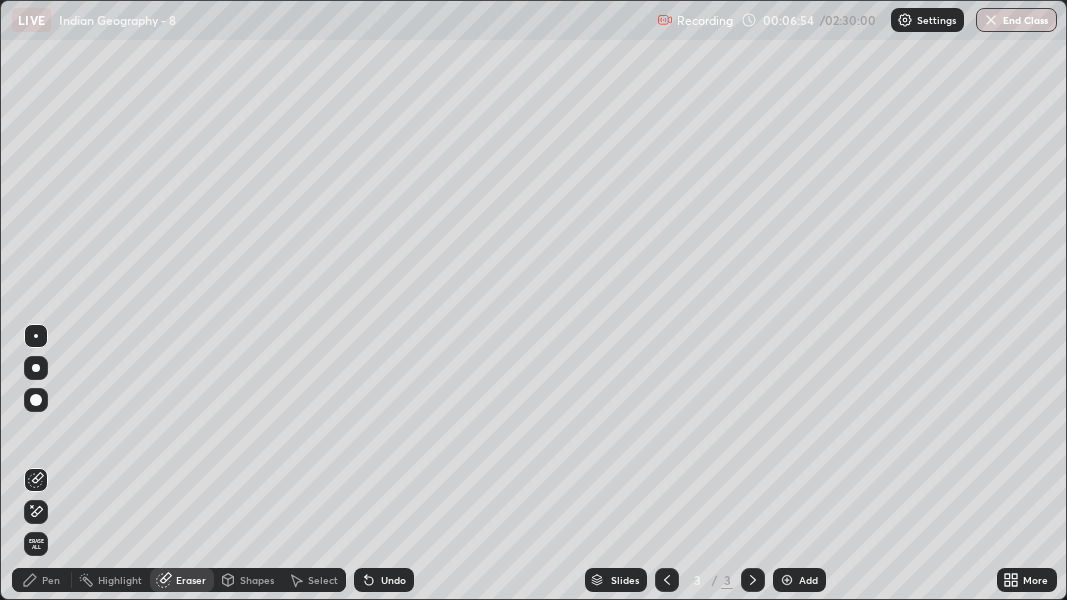 click on "Pen" at bounding box center [42, 580] 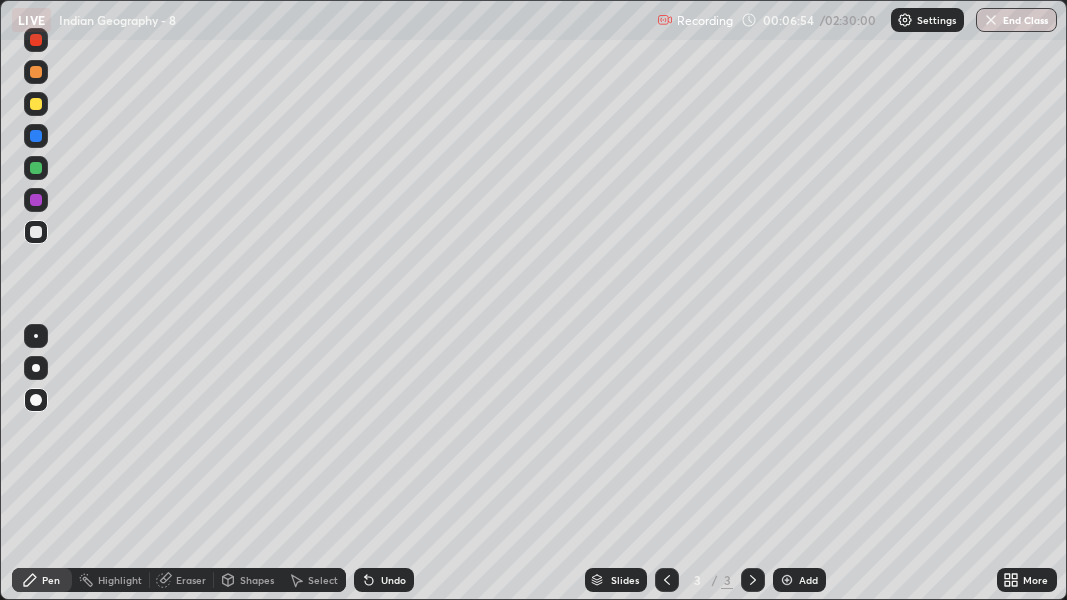 click at bounding box center [36, 104] 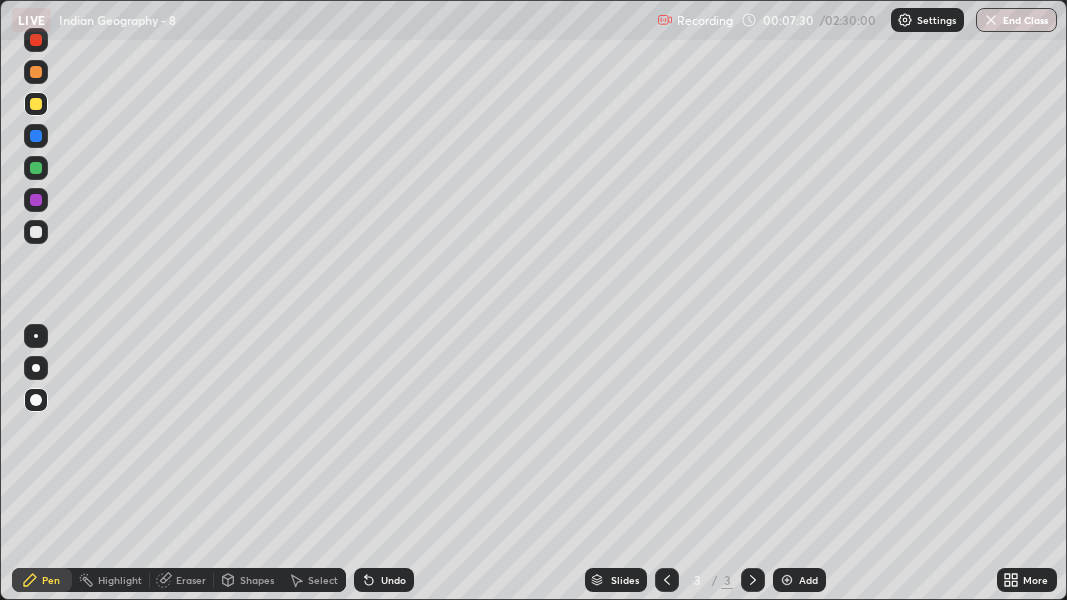 click on "Undo" at bounding box center [393, 580] 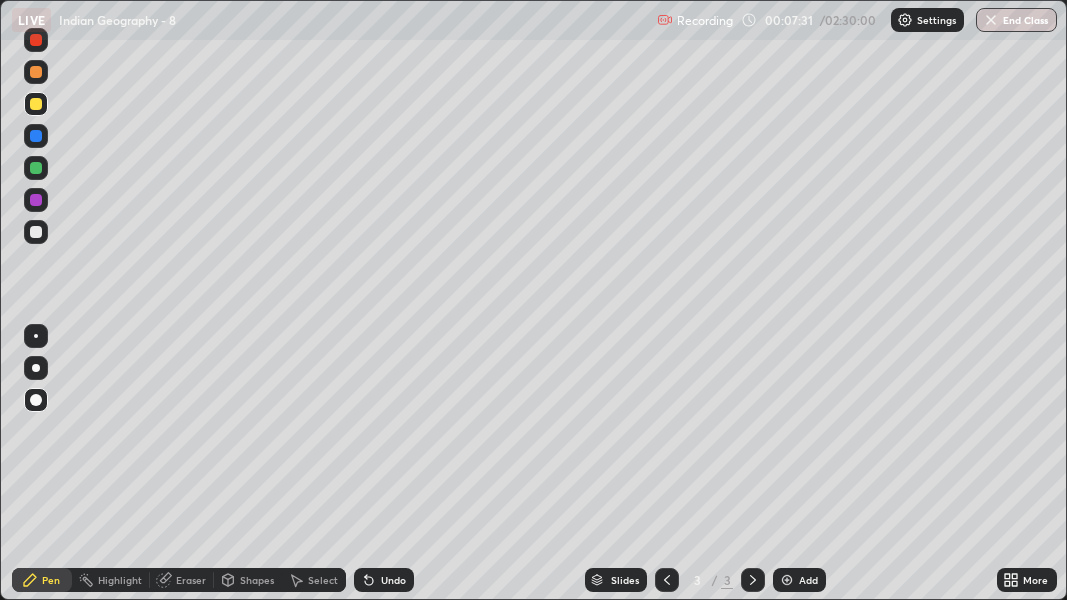 click on "Undo" at bounding box center (393, 580) 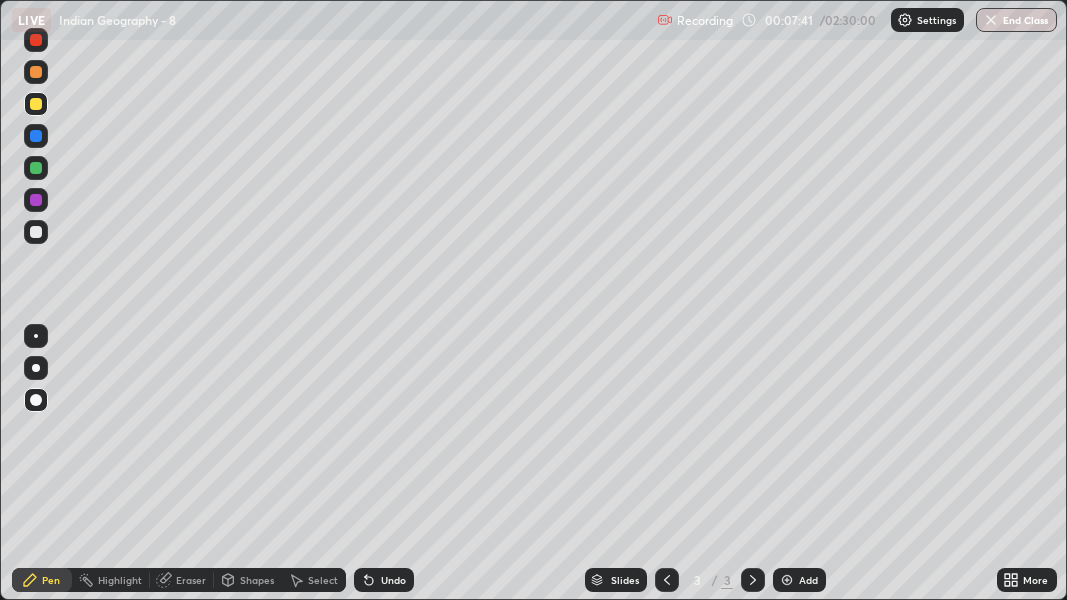click at bounding box center [36, 400] 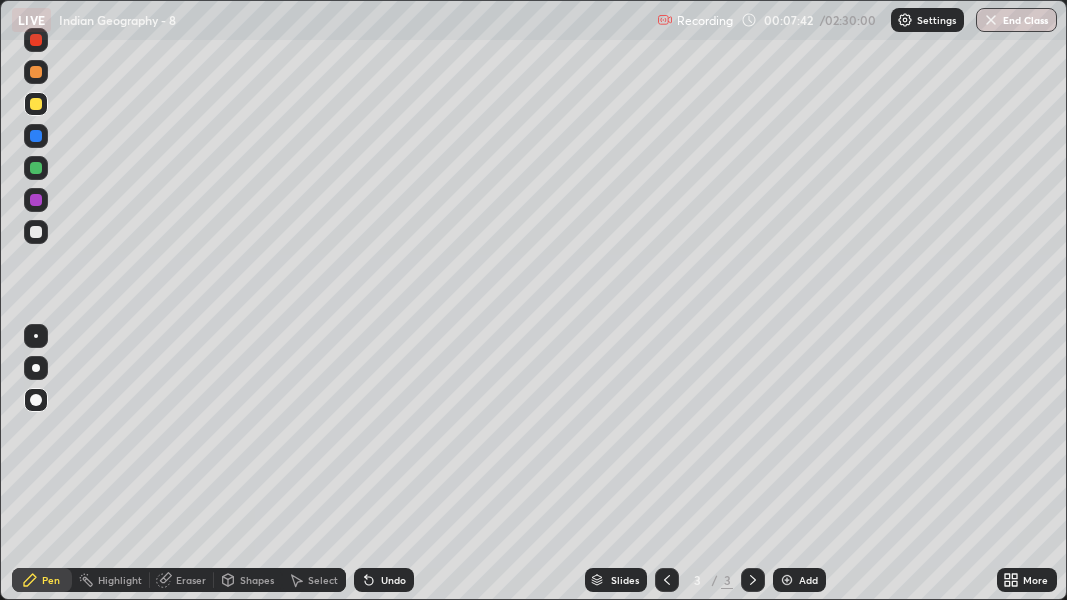 click at bounding box center (36, 168) 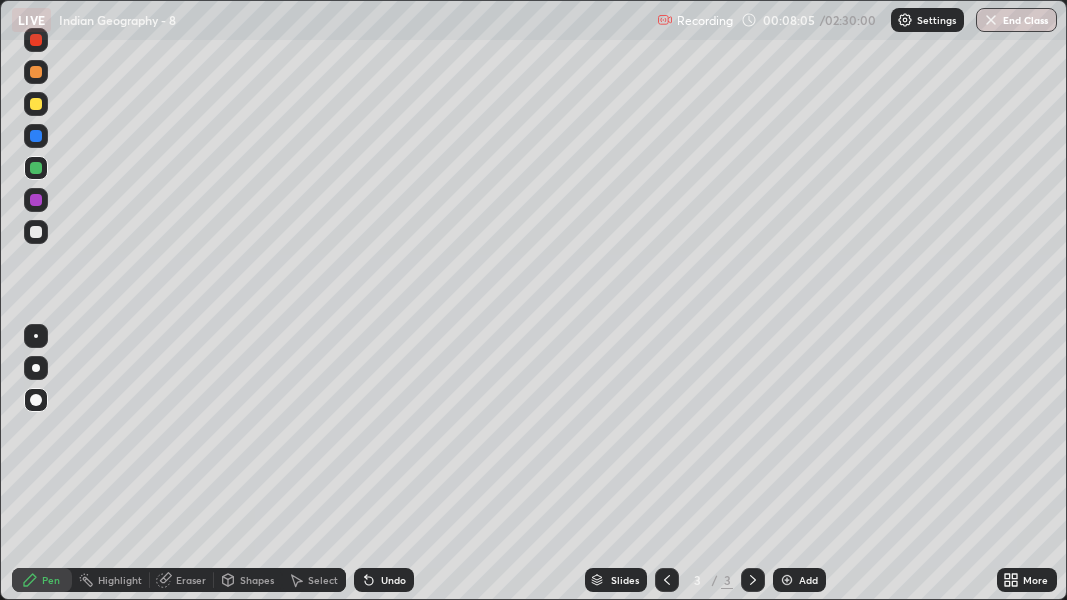click at bounding box center [36, 368] 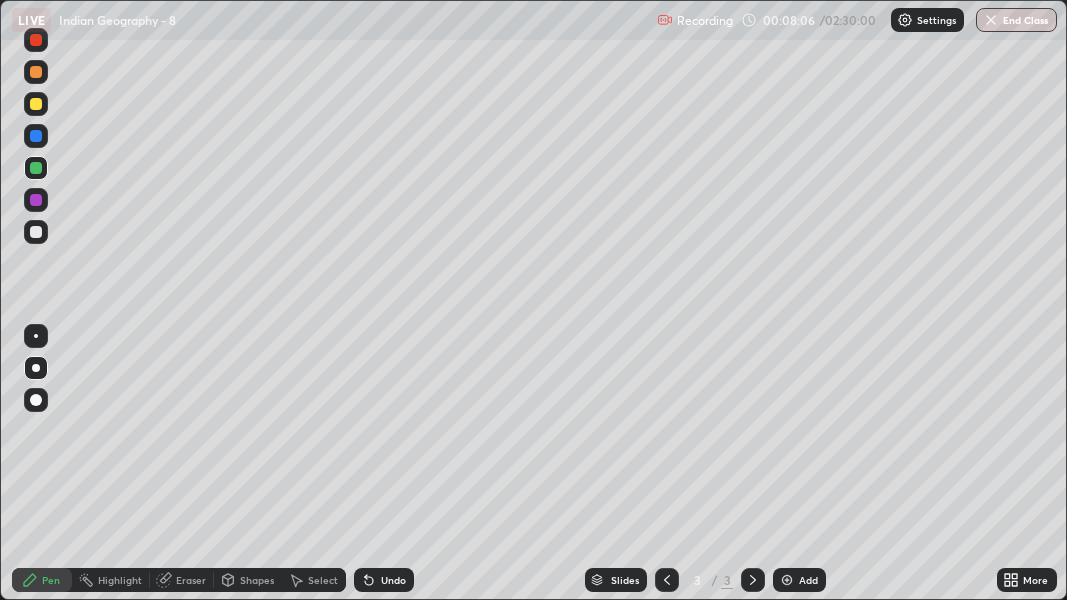 click at bounding box center [36, 232] 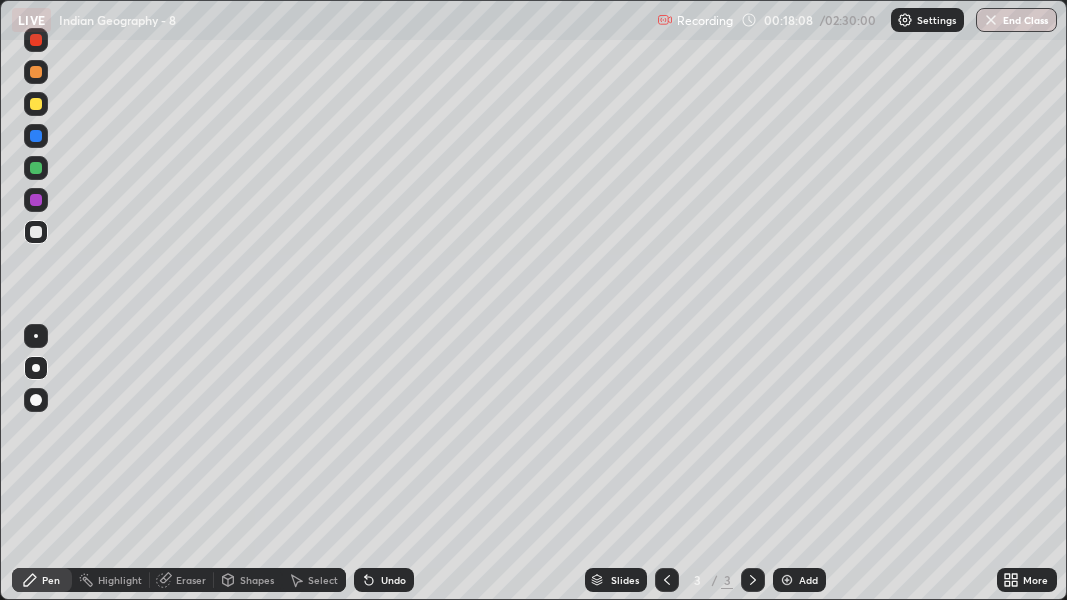 click on "Undo" at bounding box center [393, 580] 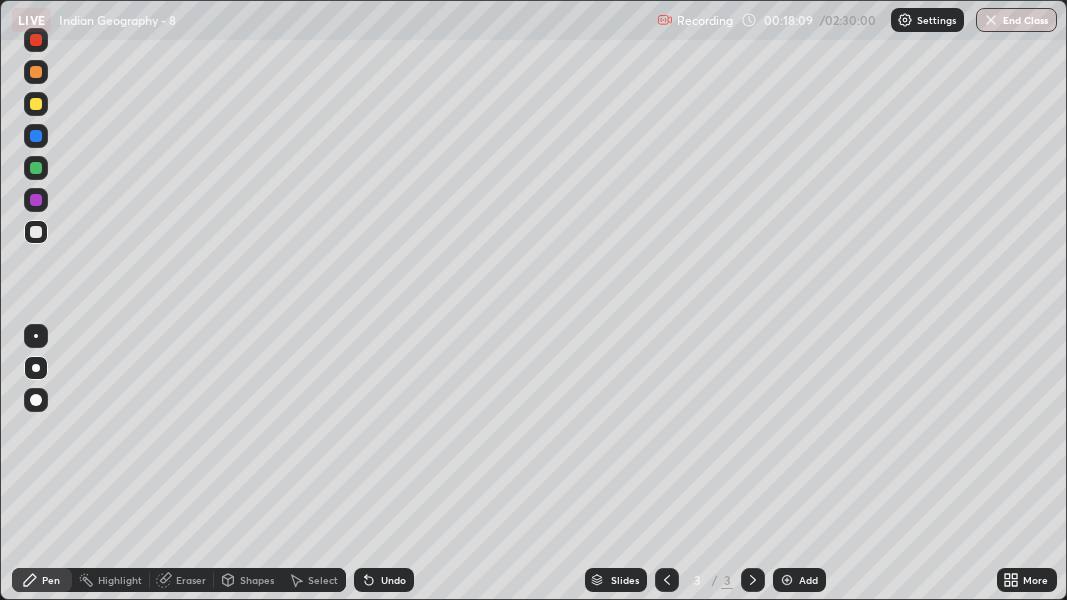 click at bounding box center (787, 580) 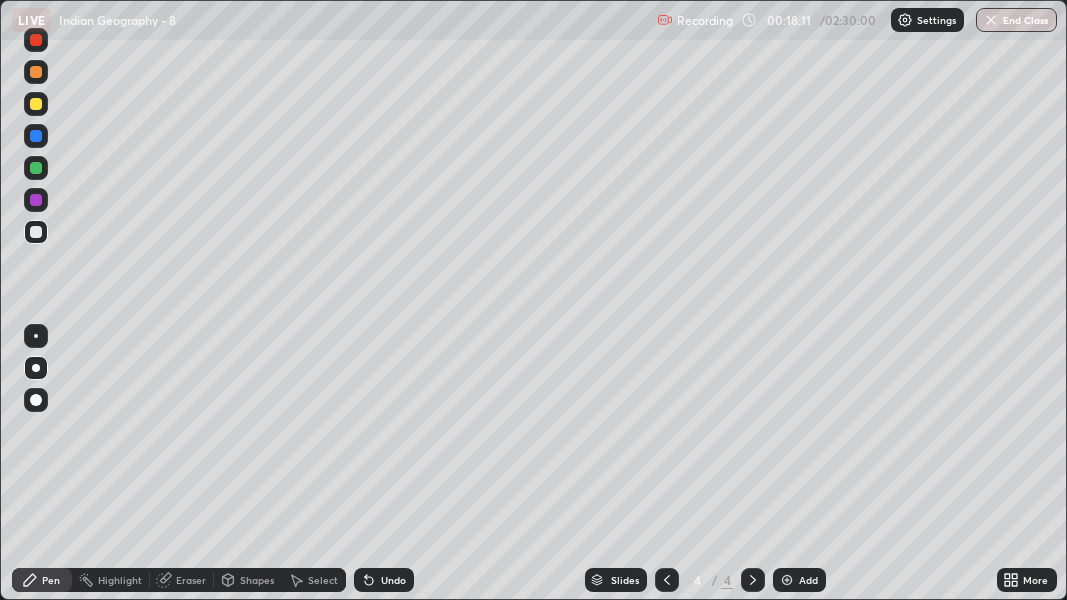 click on "Shapes" at bounding box center (257, 580) 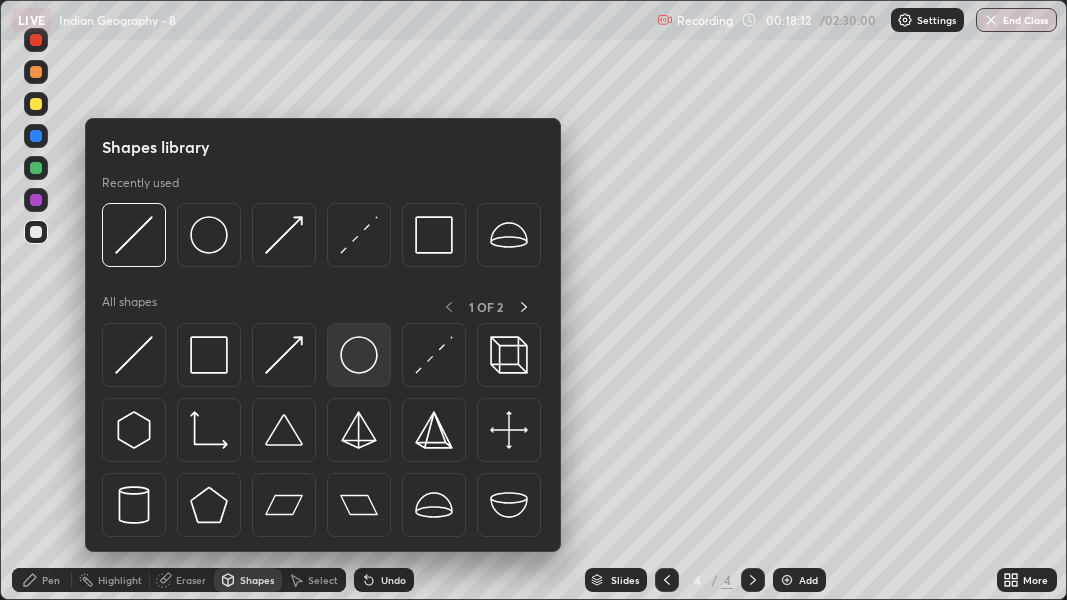 click at bounding box center [134, 355] 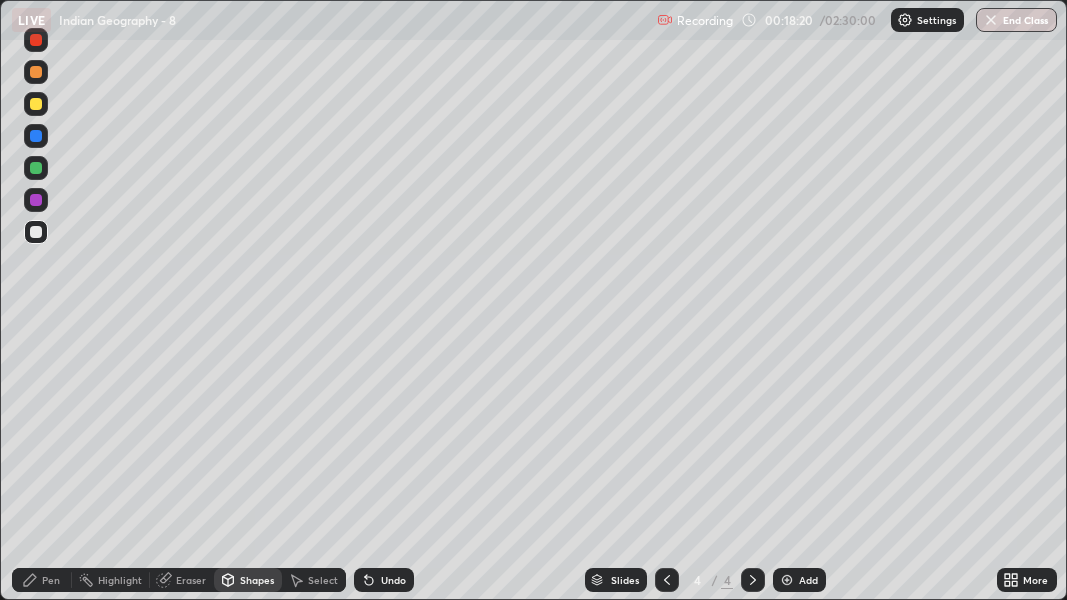 click on "Shapes" at bounding box center (257, 580) 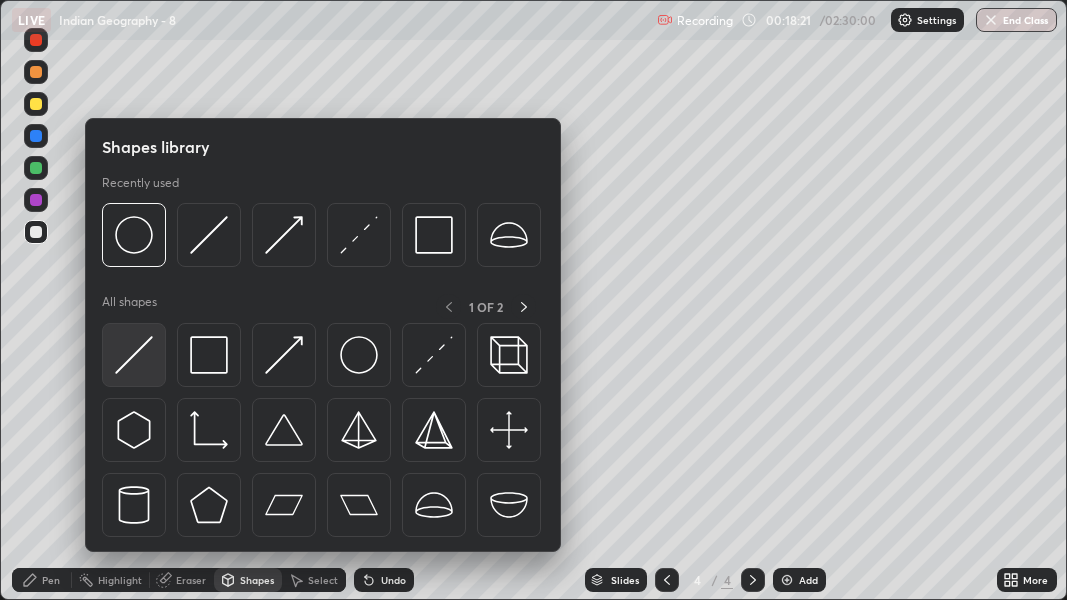 click at bounding box center [134, 355] 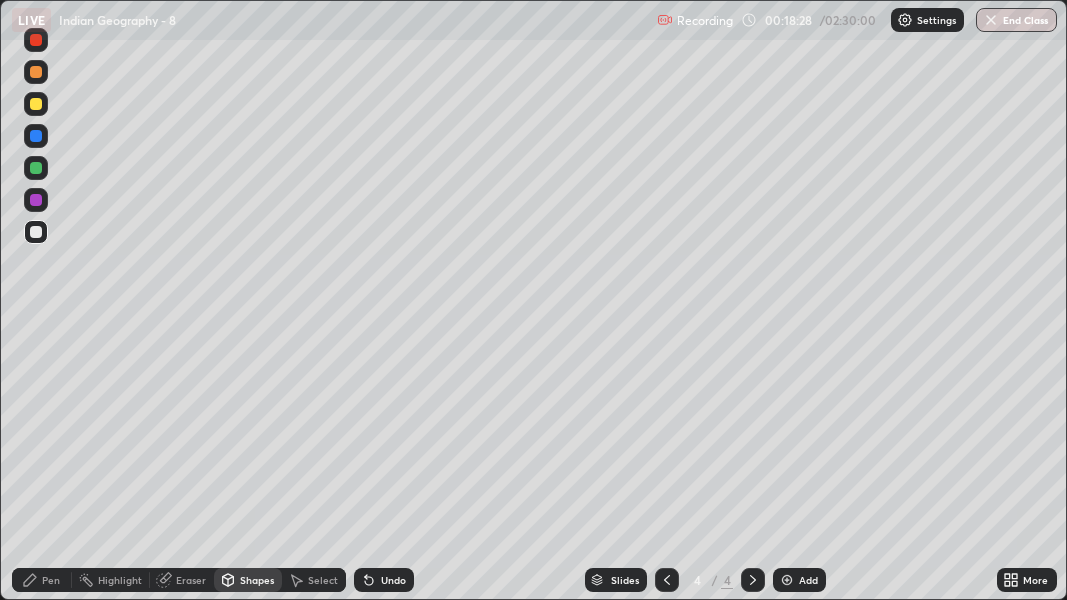 click on "Undo" at bounding box center (393, 580) 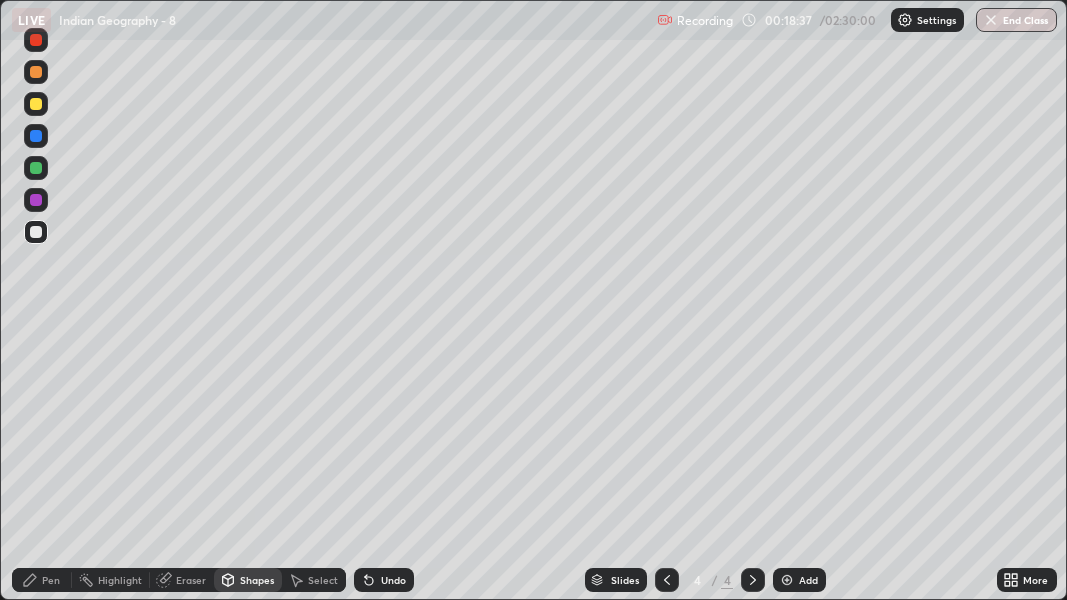 click on "Pen" at bounding box center [51, 580] 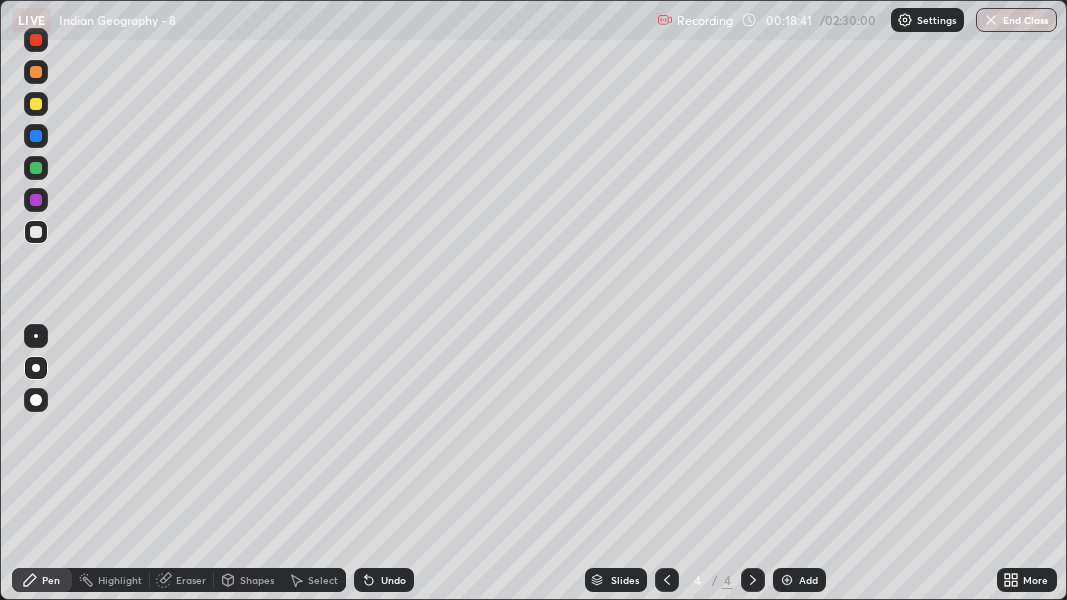 click at bounding box center (36, 336) 